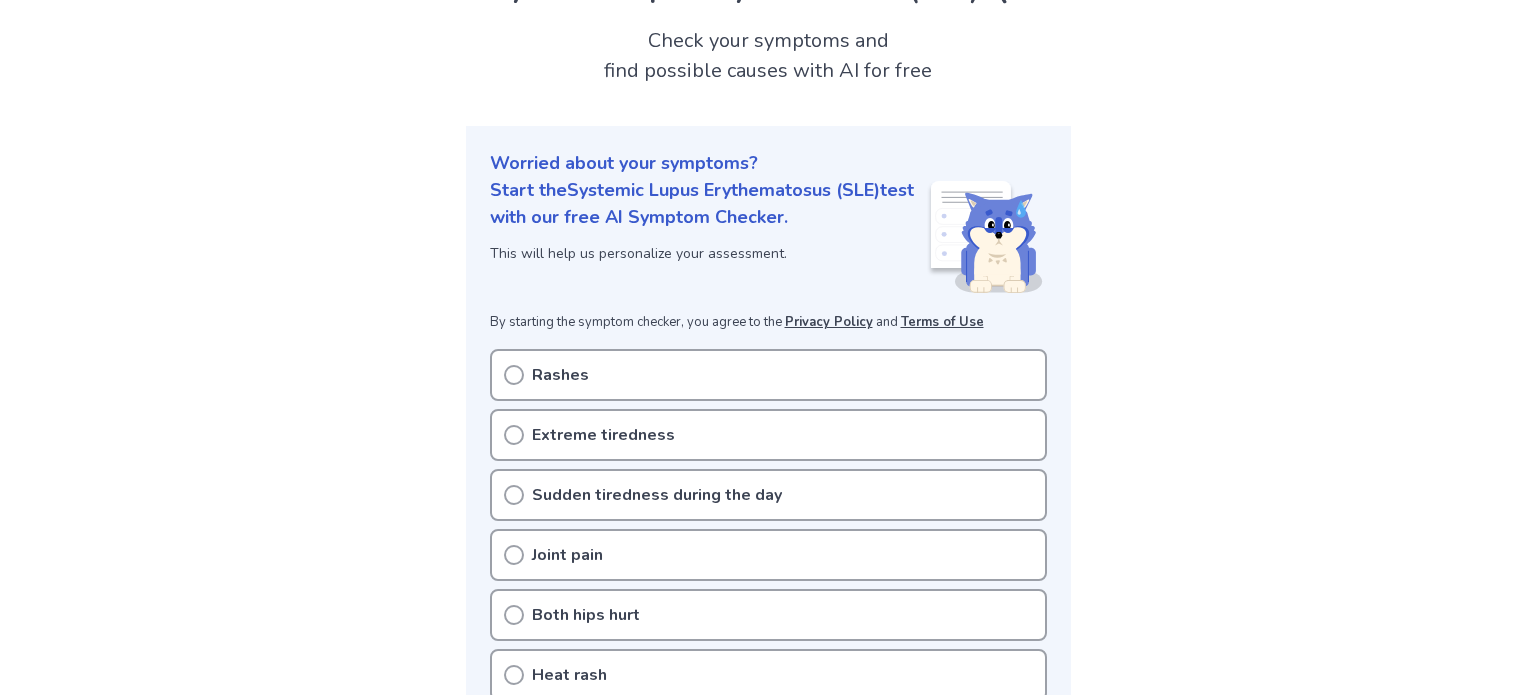 scroll, scrollTop: 0, scrollLeft: 0, axis: both 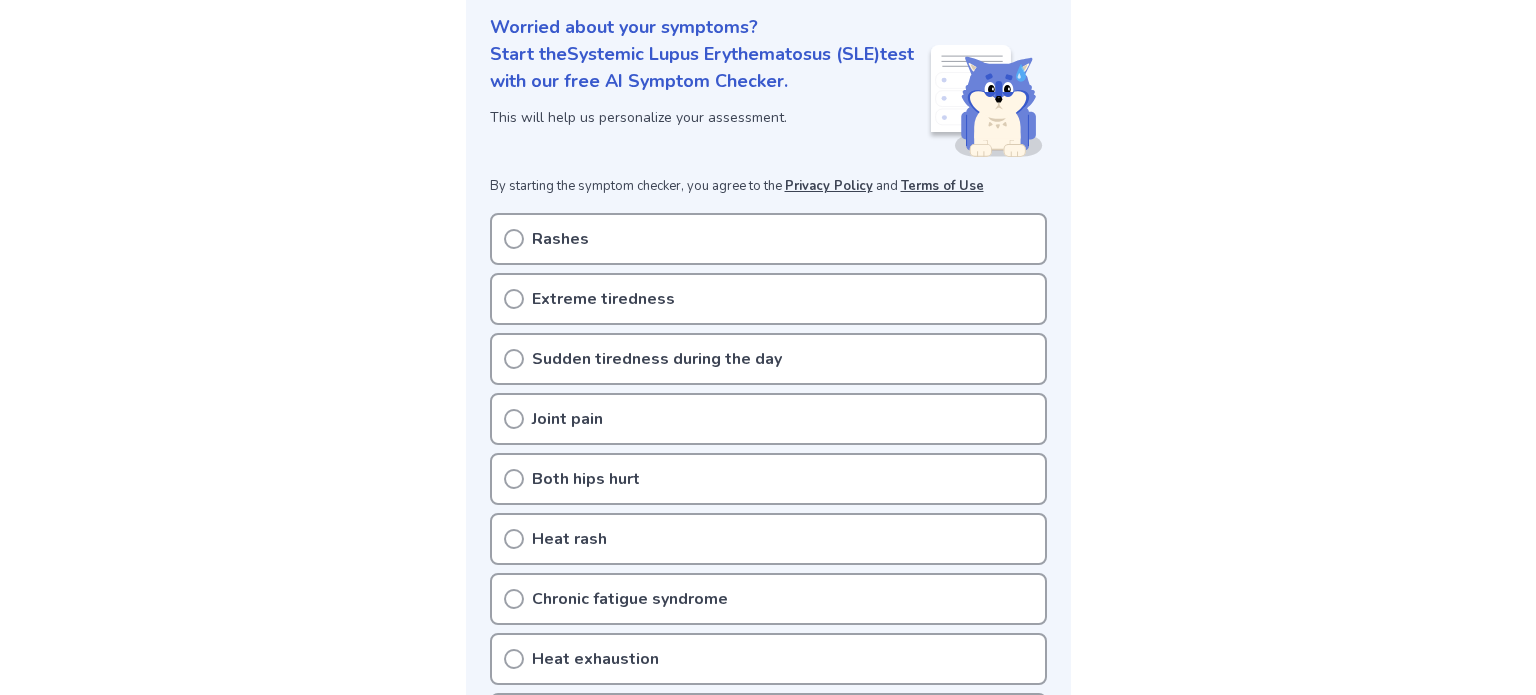 click on "Extreme tiredness" at bounding box center (603, 299) 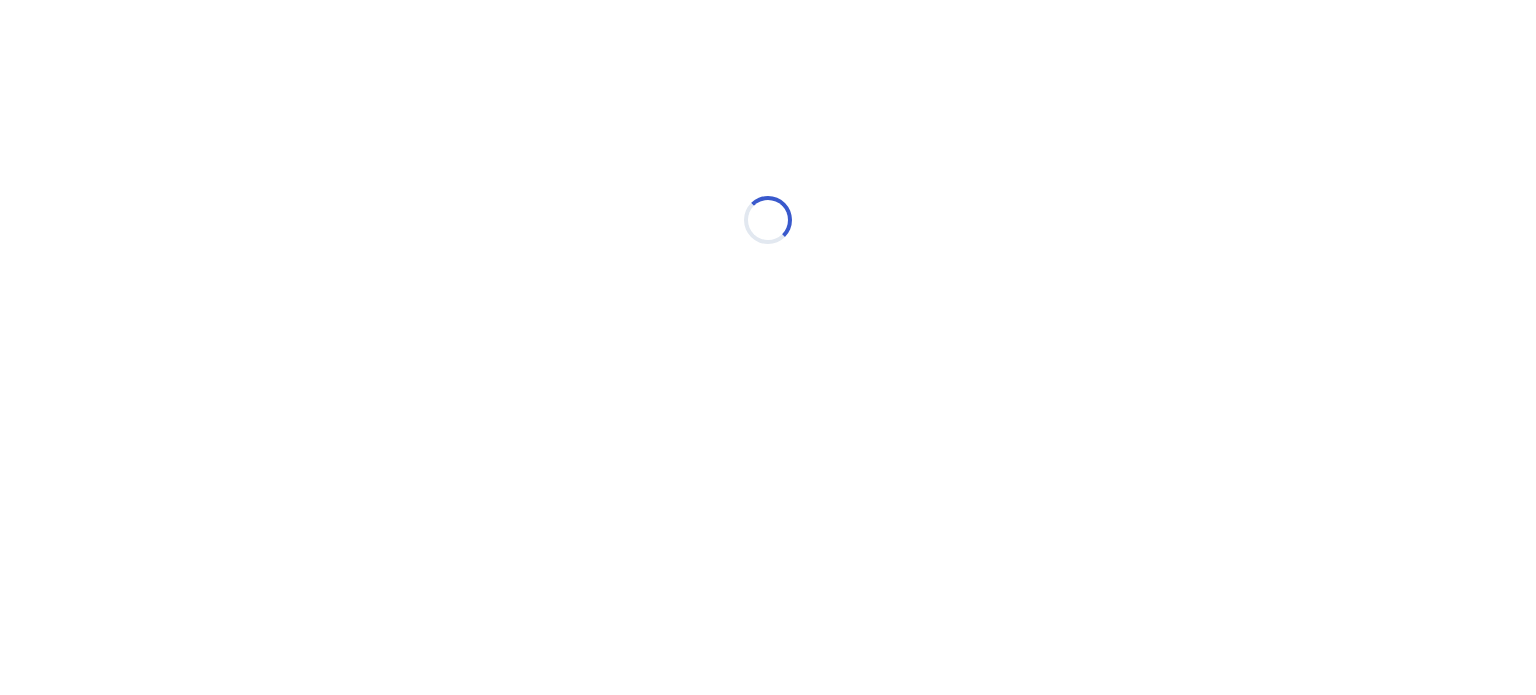 scroll, scrollTop: 0, scrollLeft: 0, axis: both 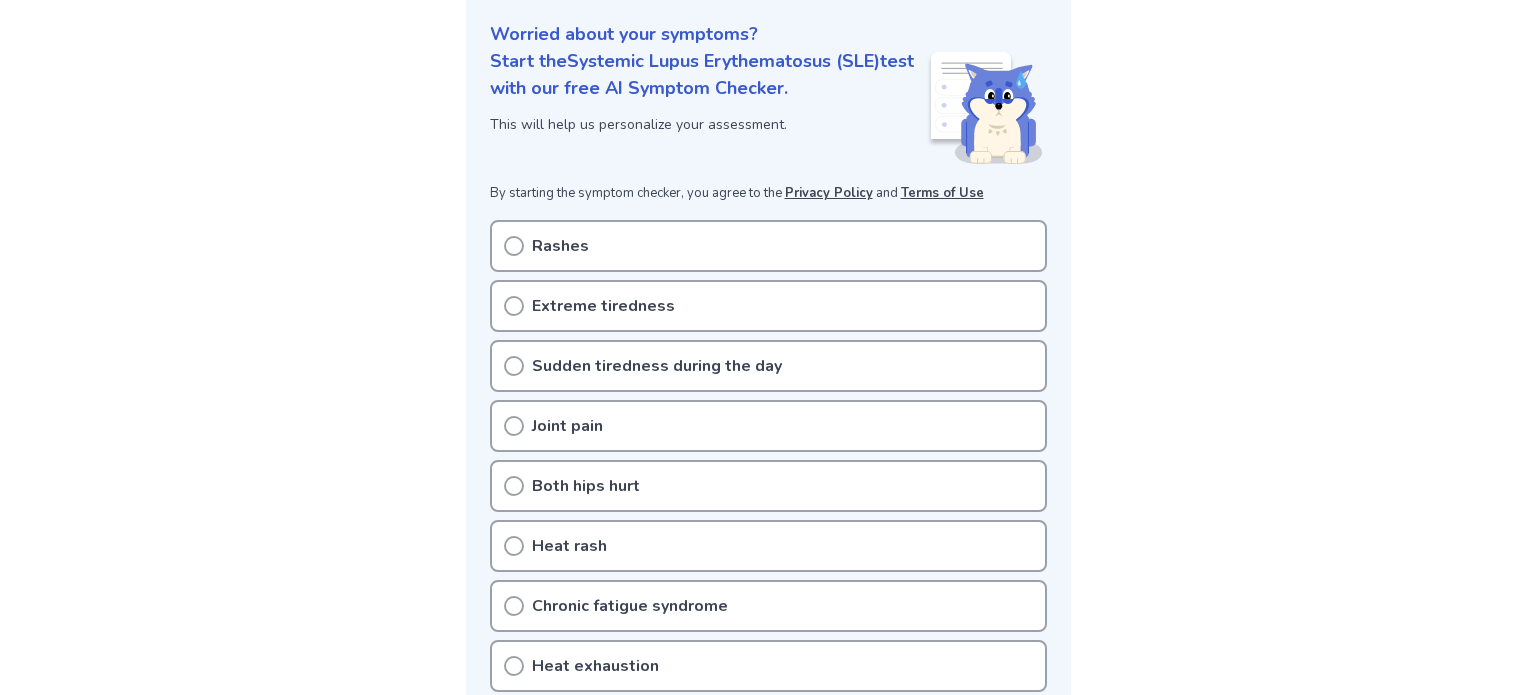 click 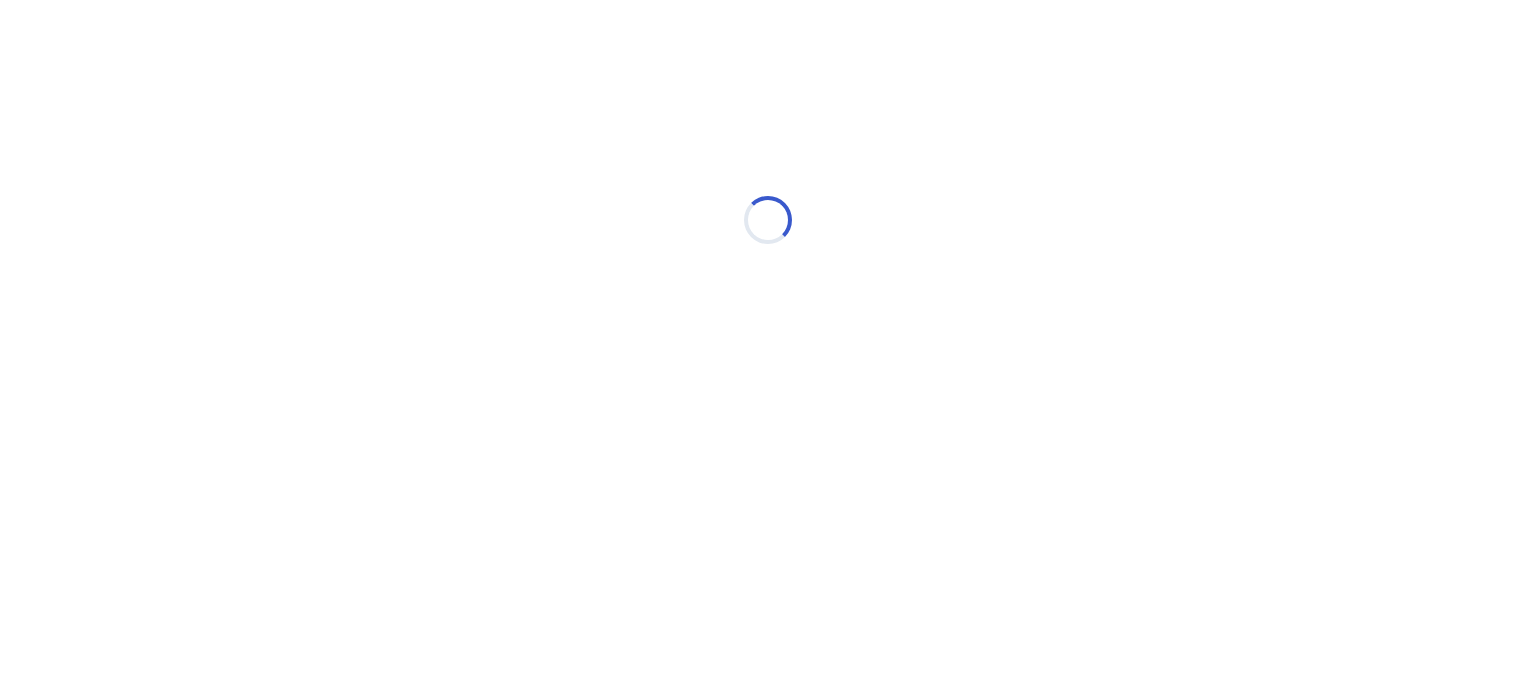 scroll, scrollTop: 0, scrollLeft: 0, axis: both 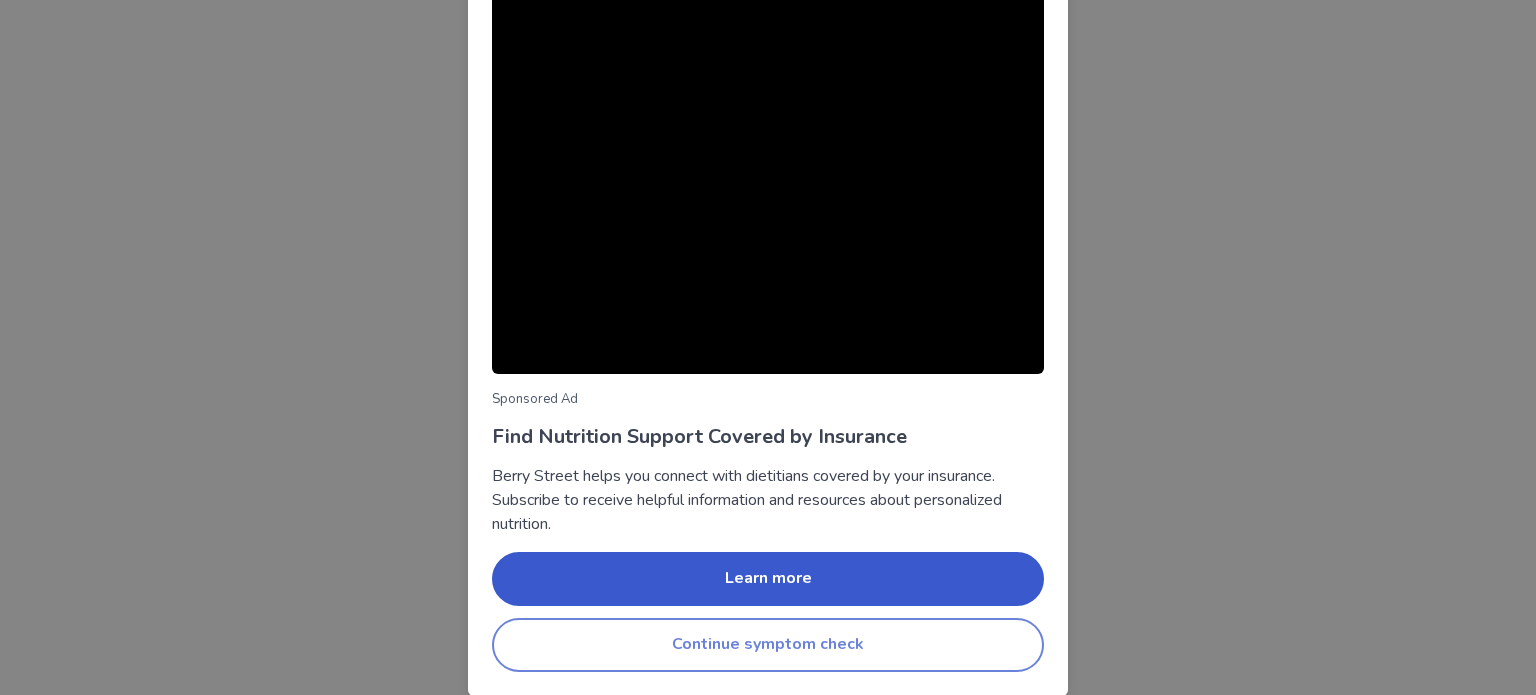click on "Continue symptom check" at bounding box center (768, 645) 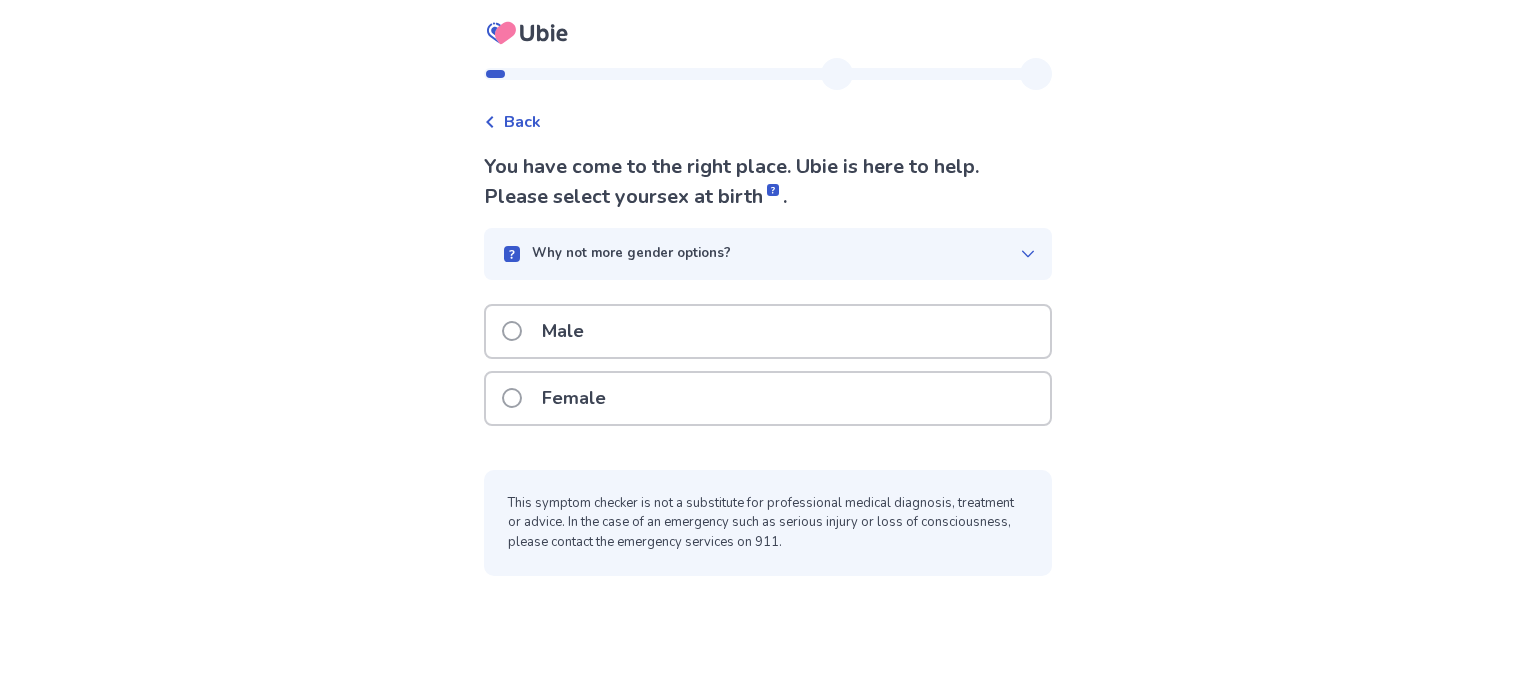 click at bounding box center (512, 398) 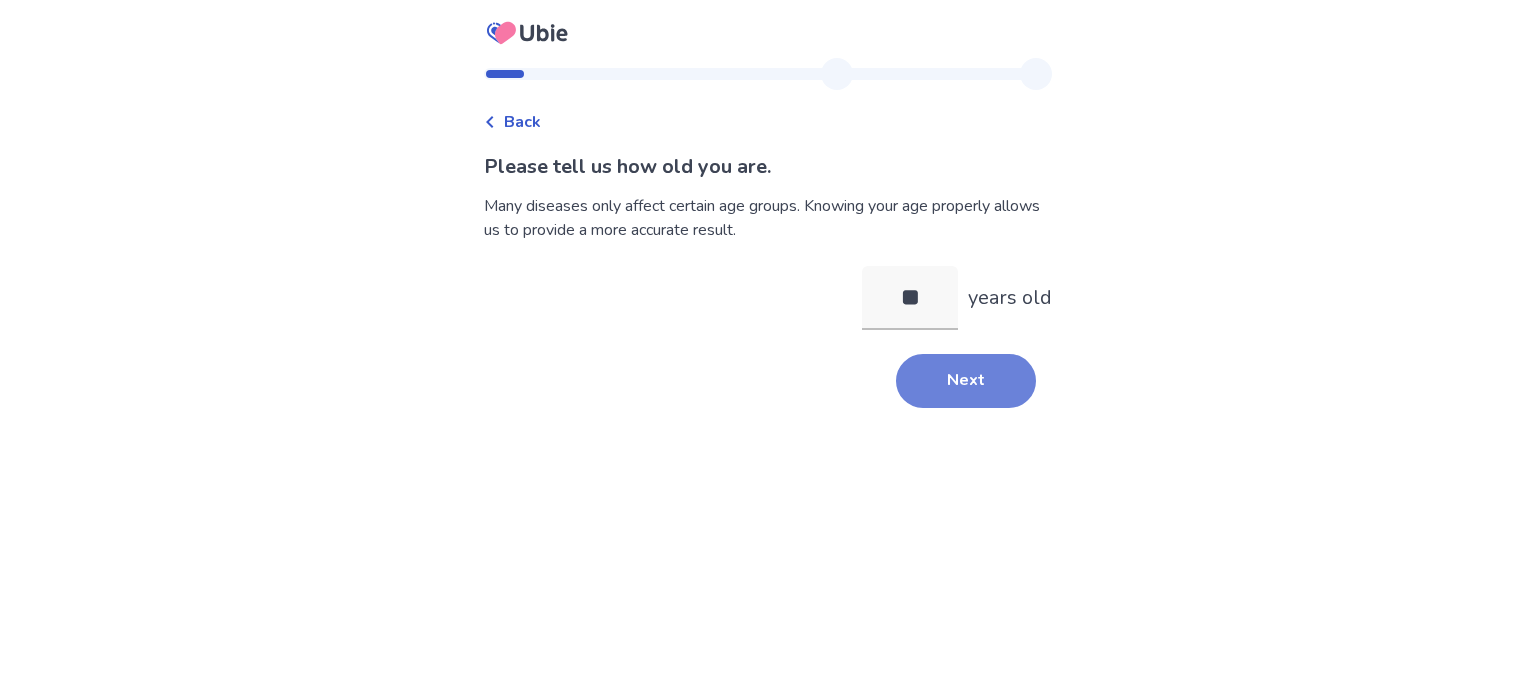 type on "**" 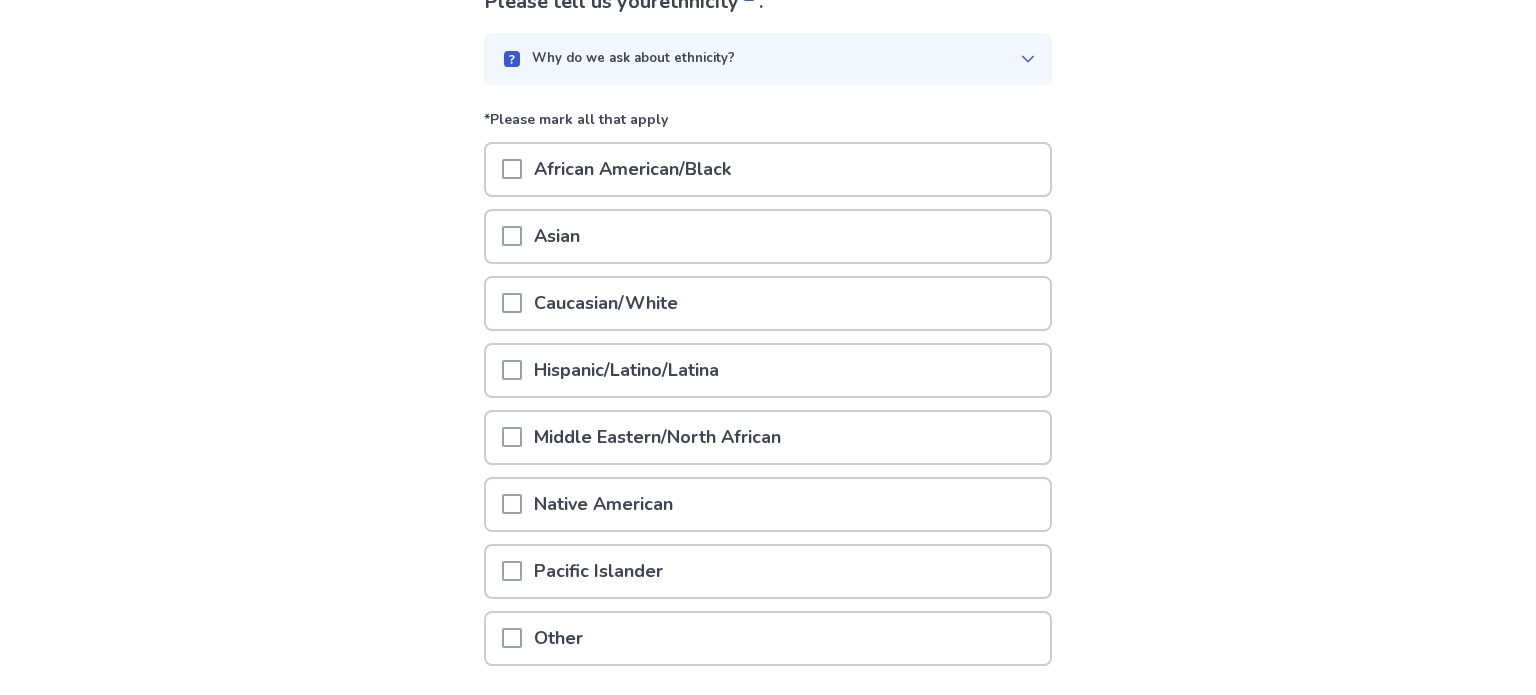scroll, scrollTop: 188, scrollLeft: 0, axis: vertical 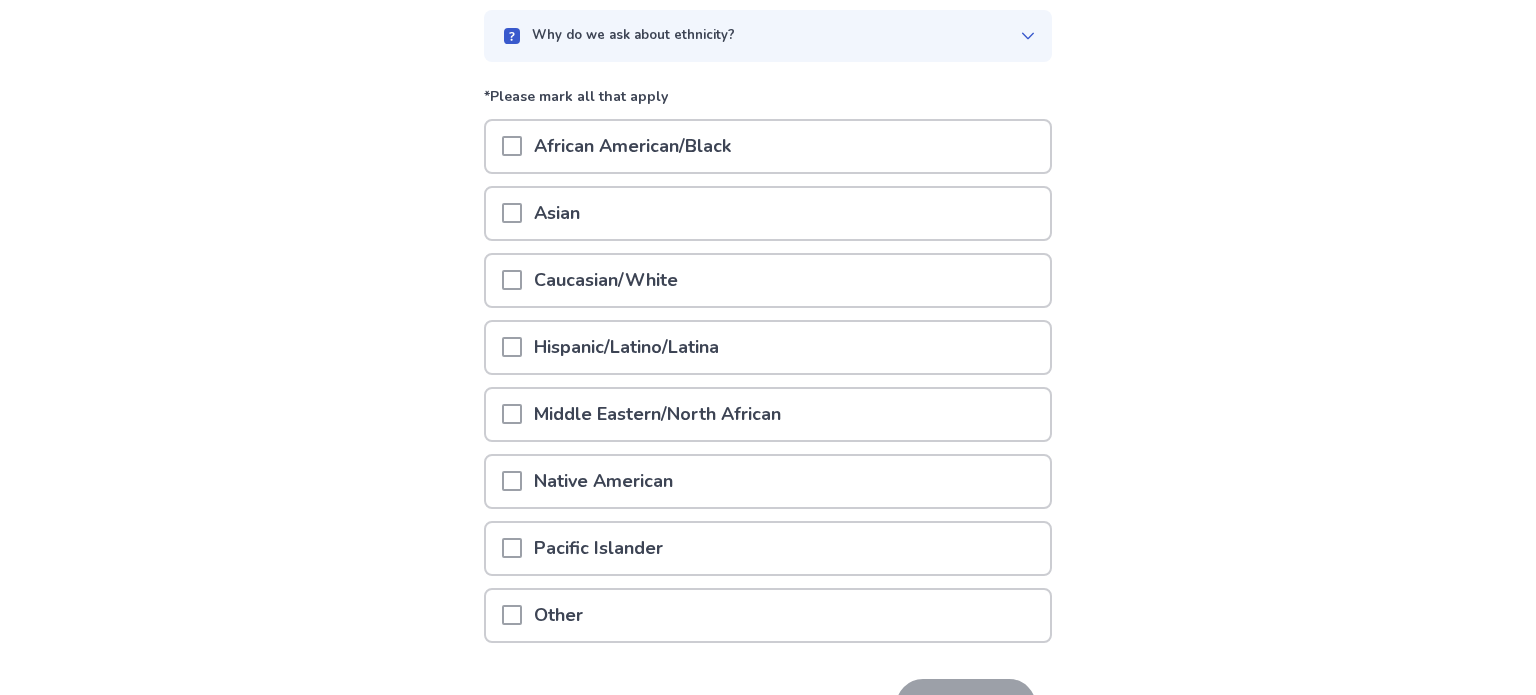 click at bounding box center (512, 280) 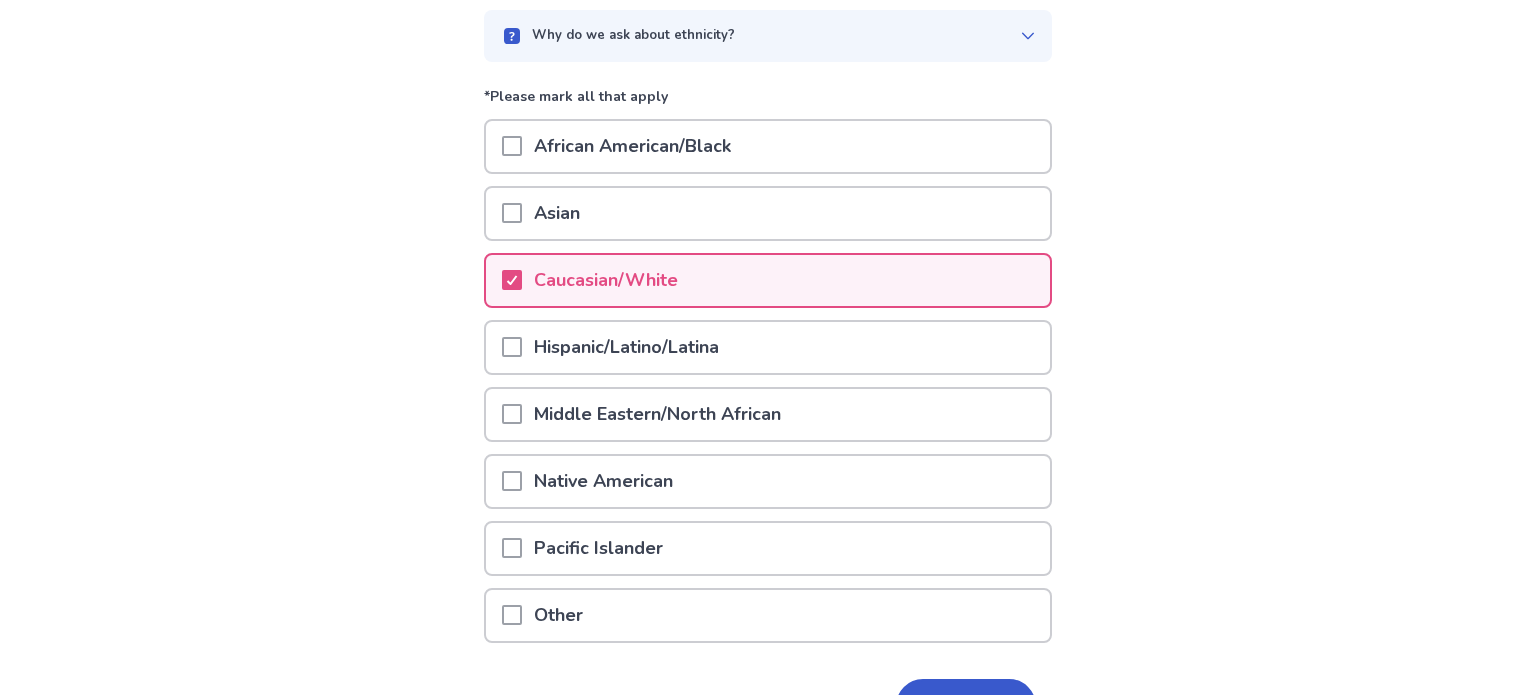 click on "Please tell us your  ethnicity . Why do we ask about ethnicity? *Please mark all that apply African American/Black Asian Caucasian/White Hispanic/Latino/Latina Middle Eastern/North African Native American Pacific Islander Other Next Feedback Skip this question" at bounding box center [768, 376] 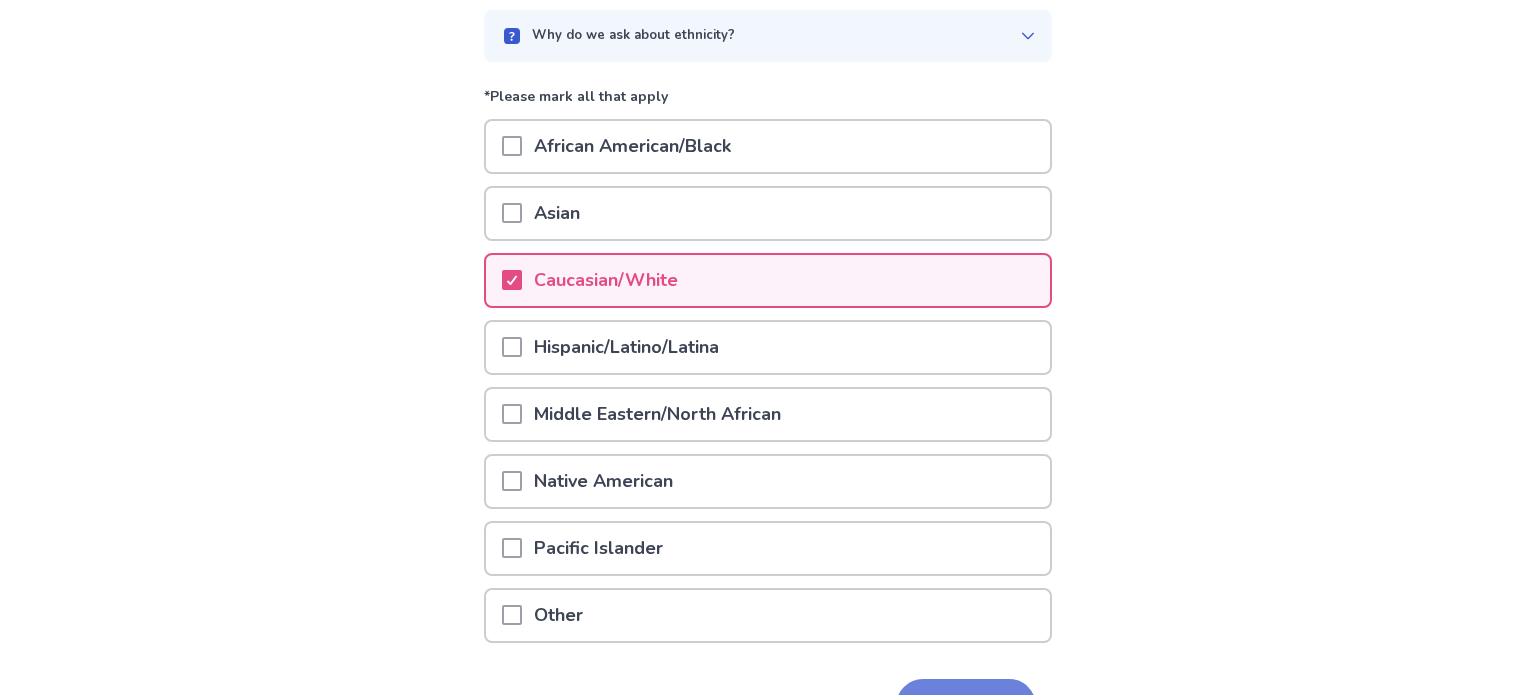 click on "Next" at bounding box center [966, 706] 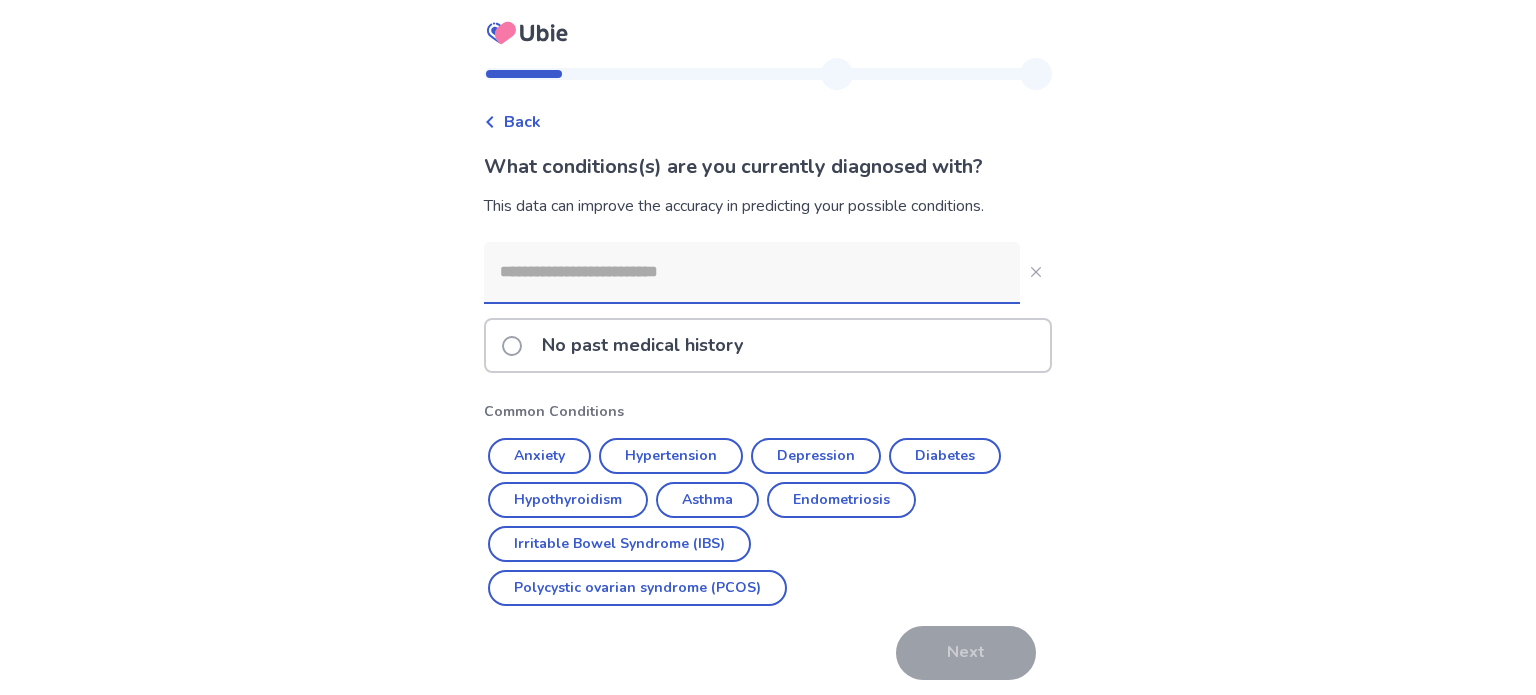 click at bounding box center (512, 346) 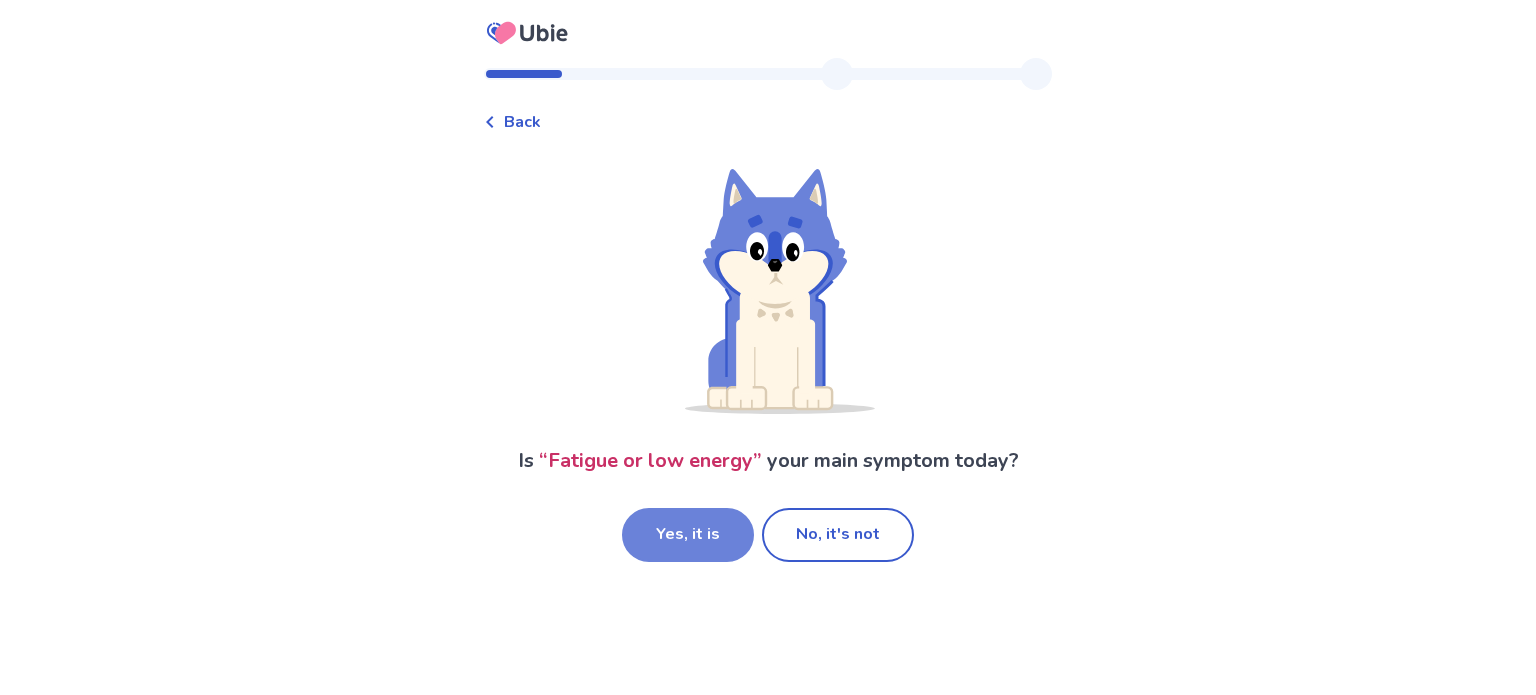 click on "Yes, it is" at bounding box center [688, 535] 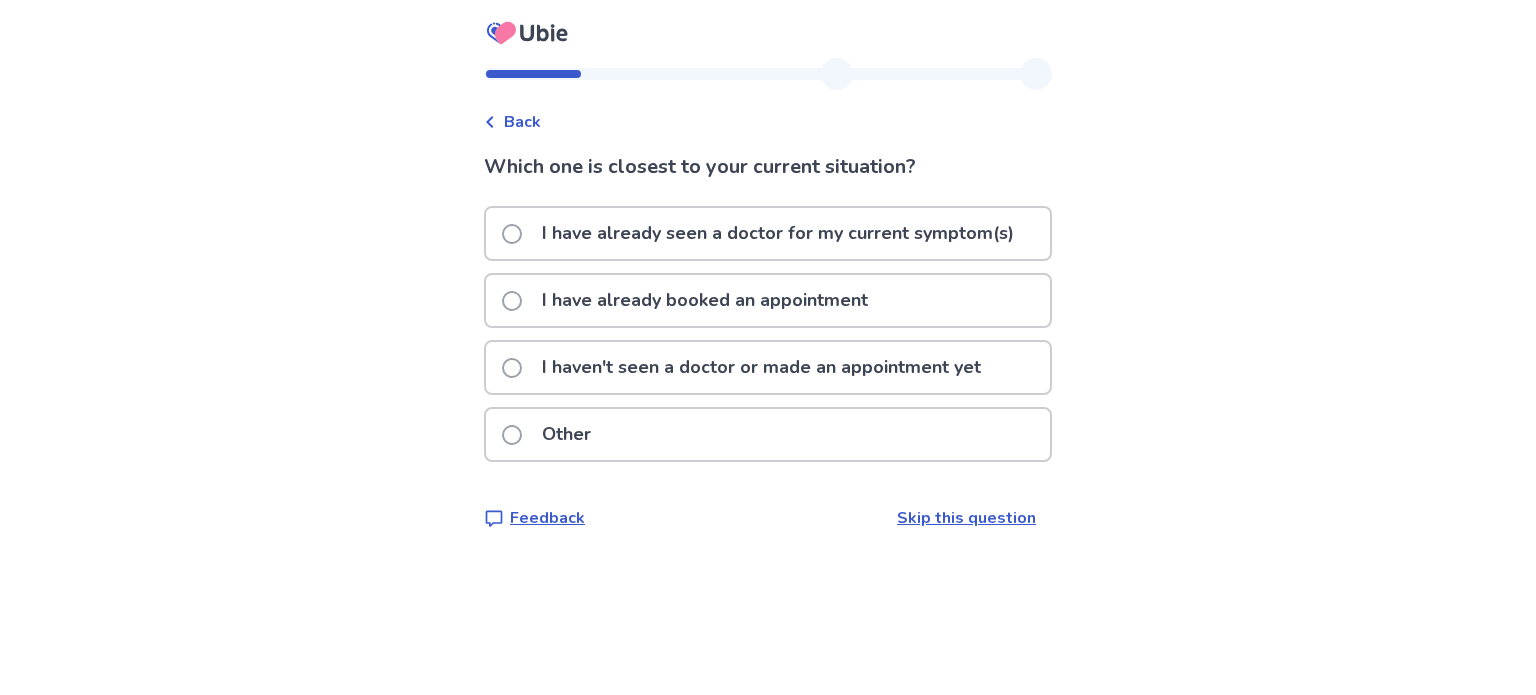 click on "I haven't seen a doctor or made an appointment yet" at bounding box center [747, 367] 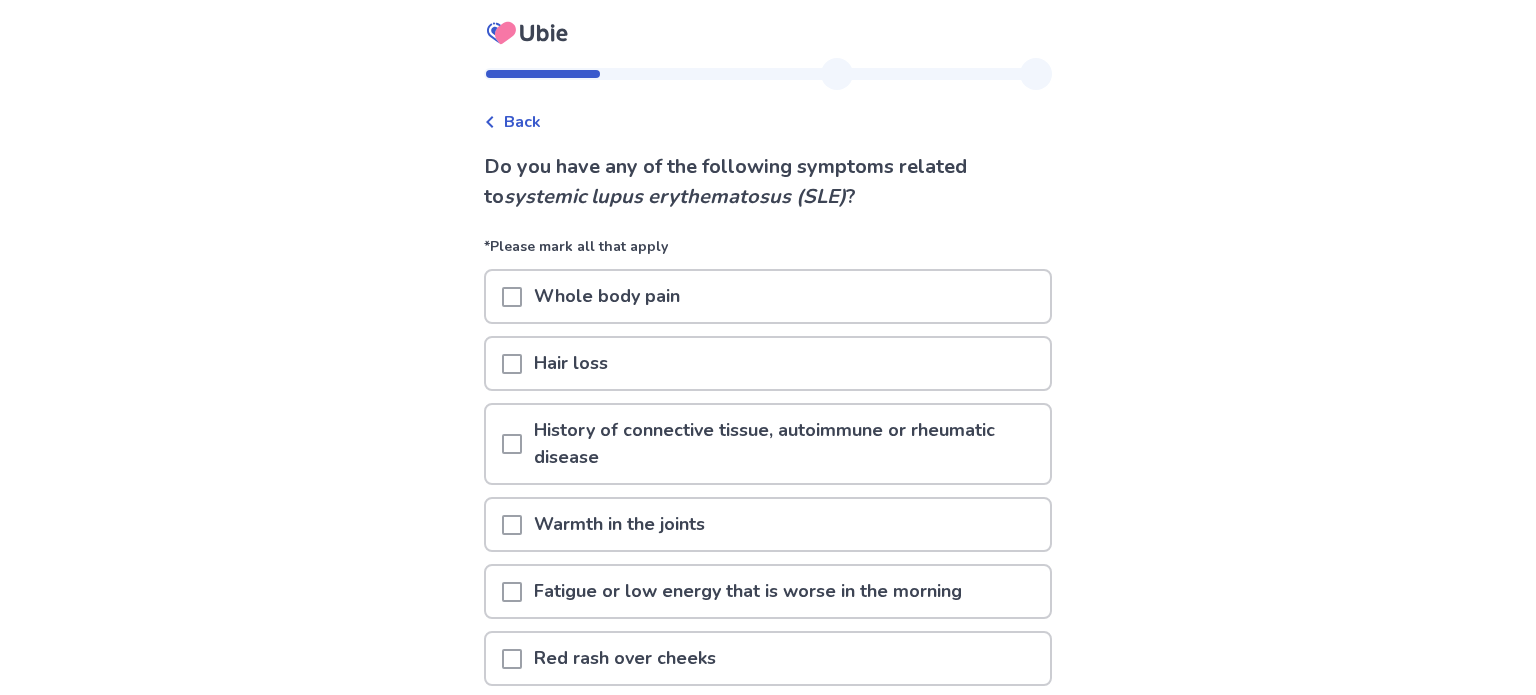 click at bounding box center (512, 297) 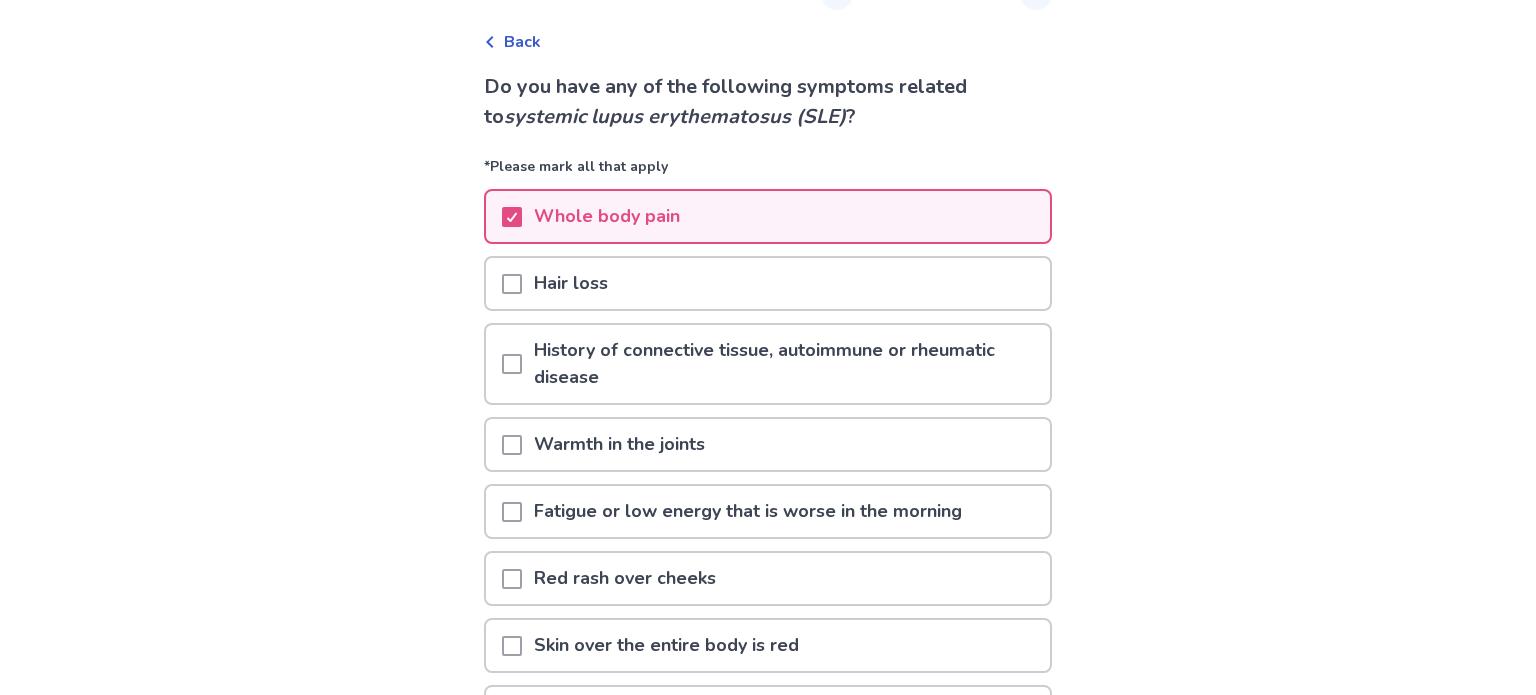 scroll, scrollTop: 84, scrollLeft: 0, axis: vertical 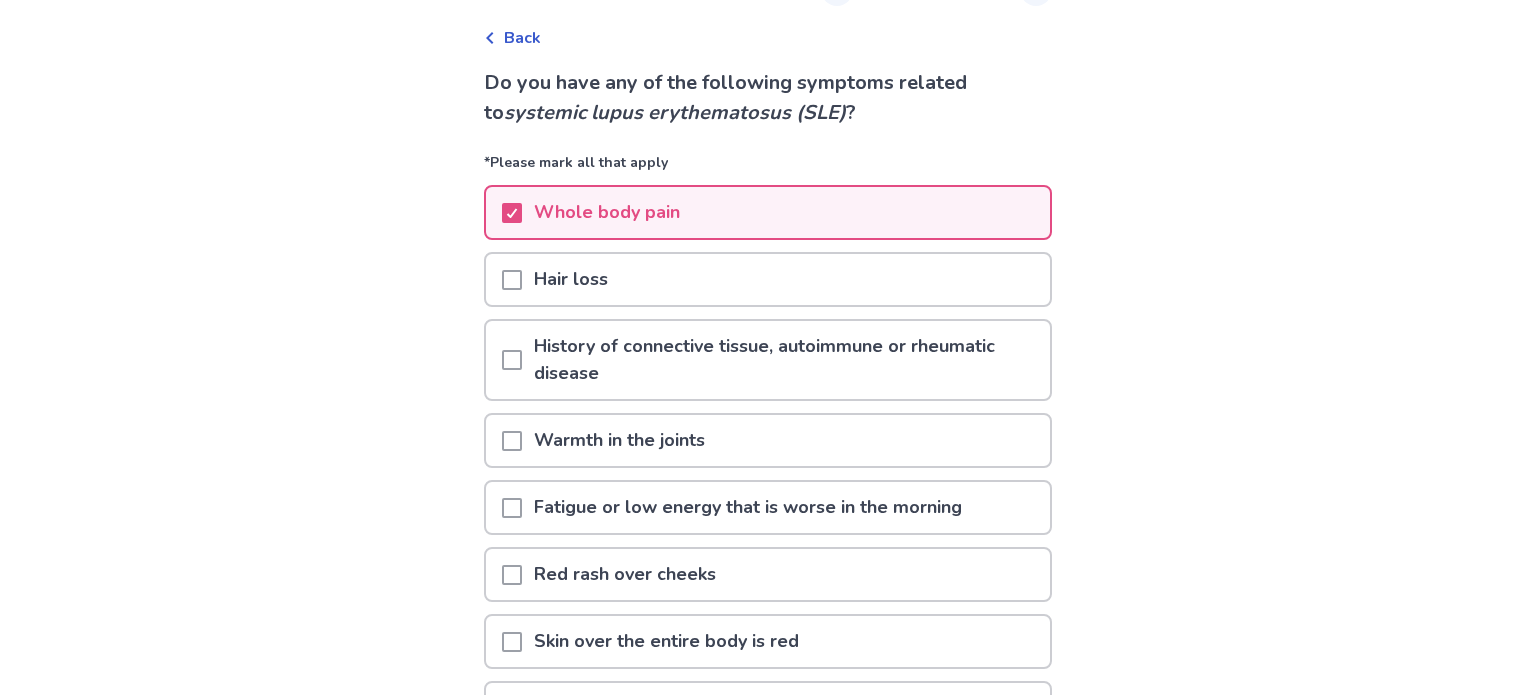click at bounding box center [512, 360] 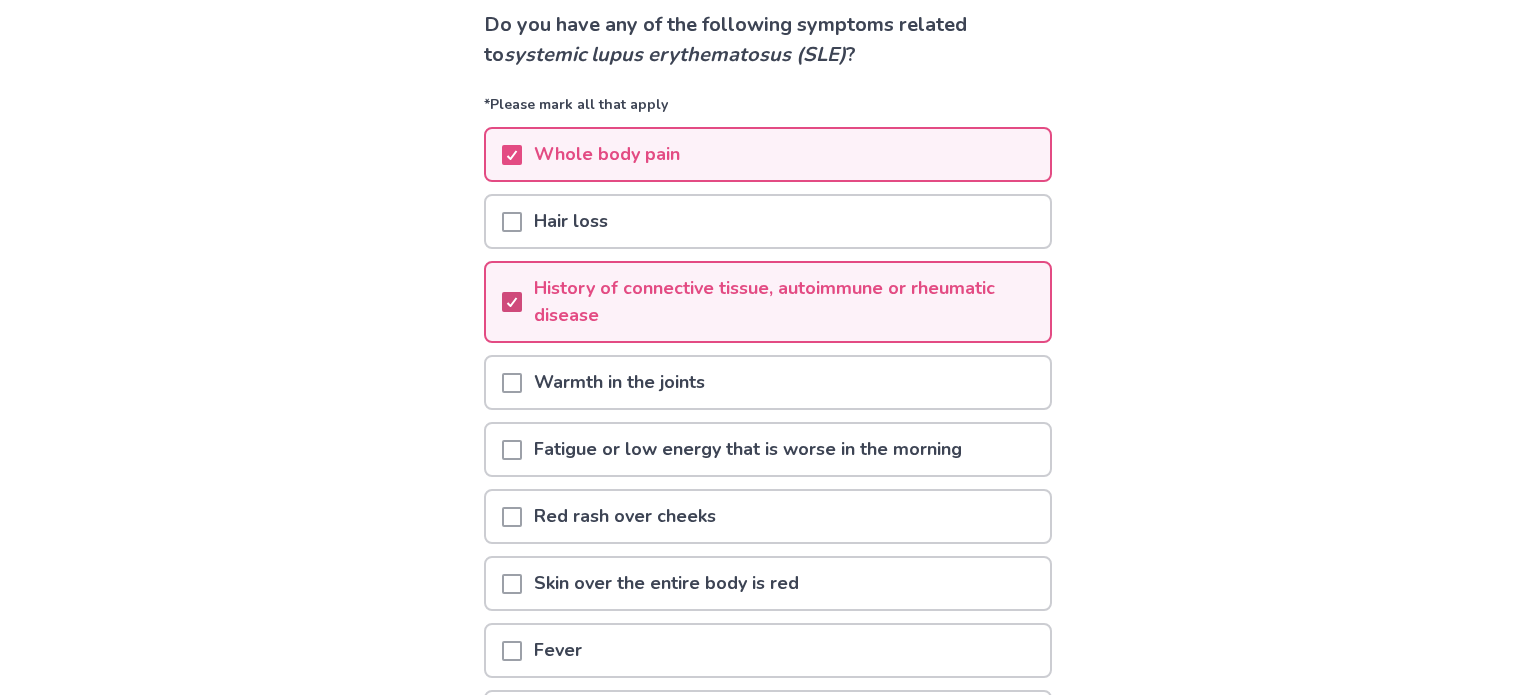 scroll, scrollTop: 153, scrollLeft: 0, axis: vertical 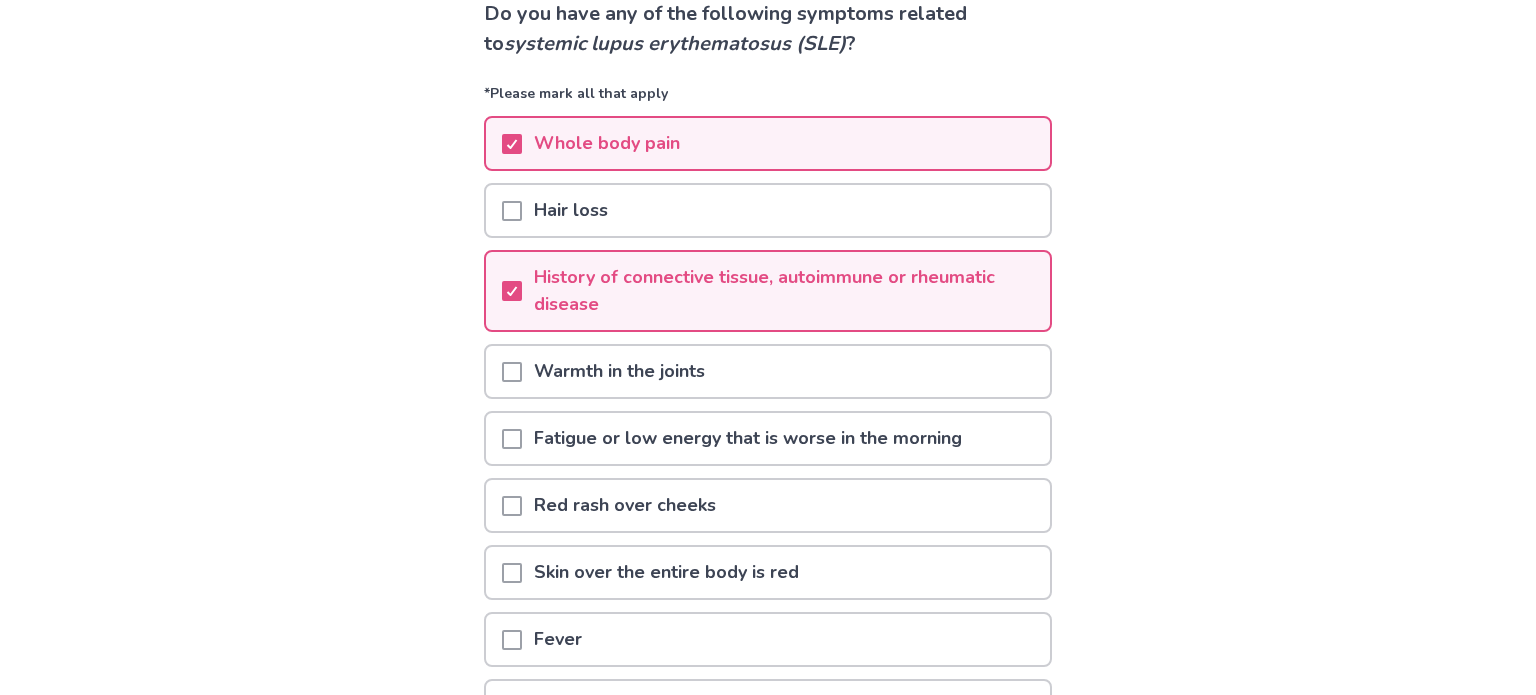 click at bounding box center [512, 372] 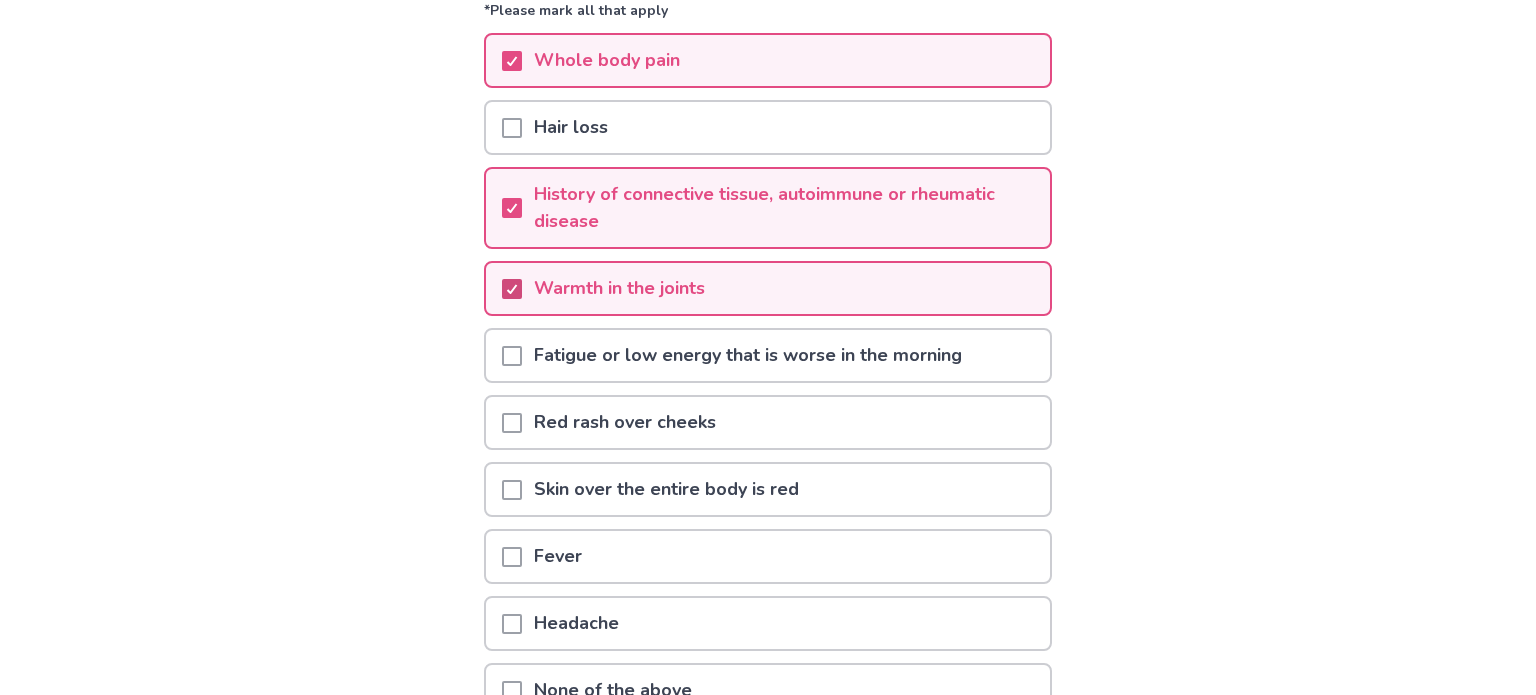 scroll, scrollTop: 236, scrollLeft: 0, axis: vertical 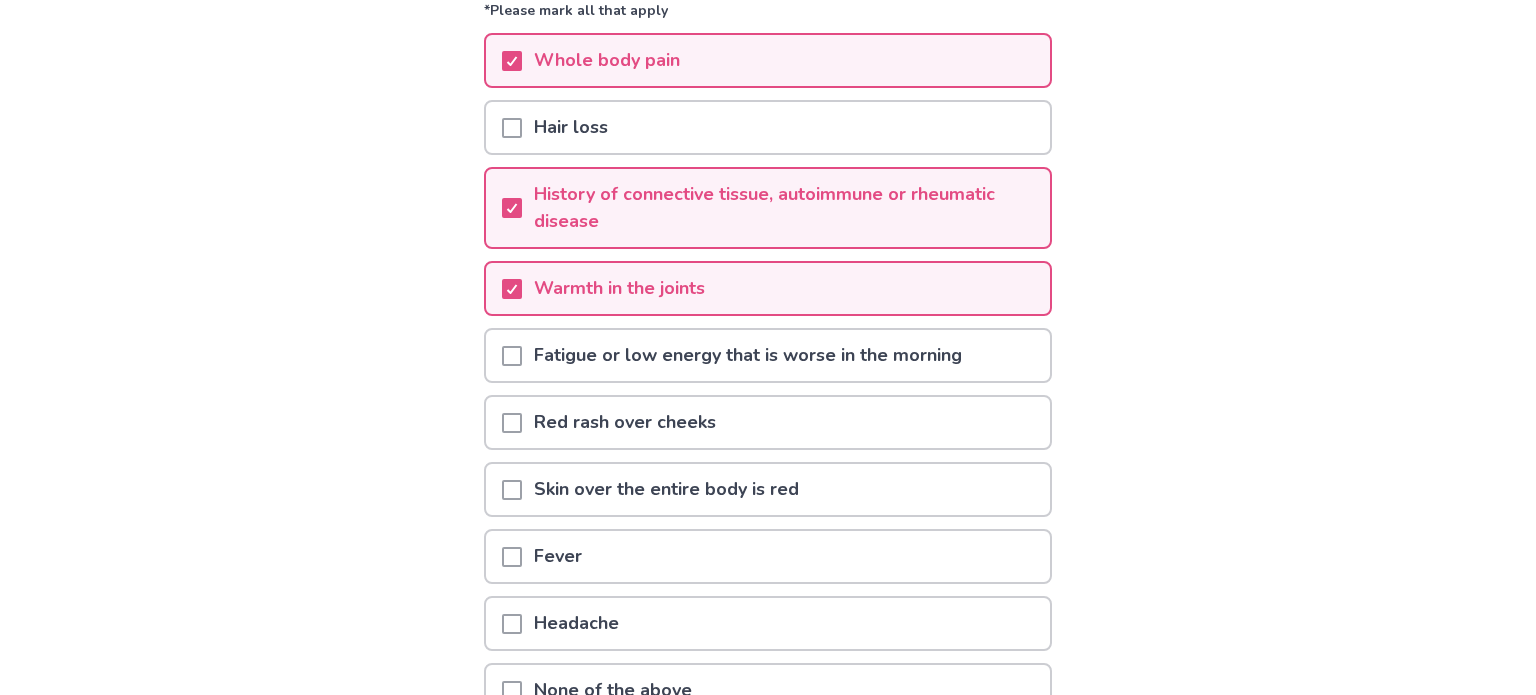 click at bounding box center [512, 356] 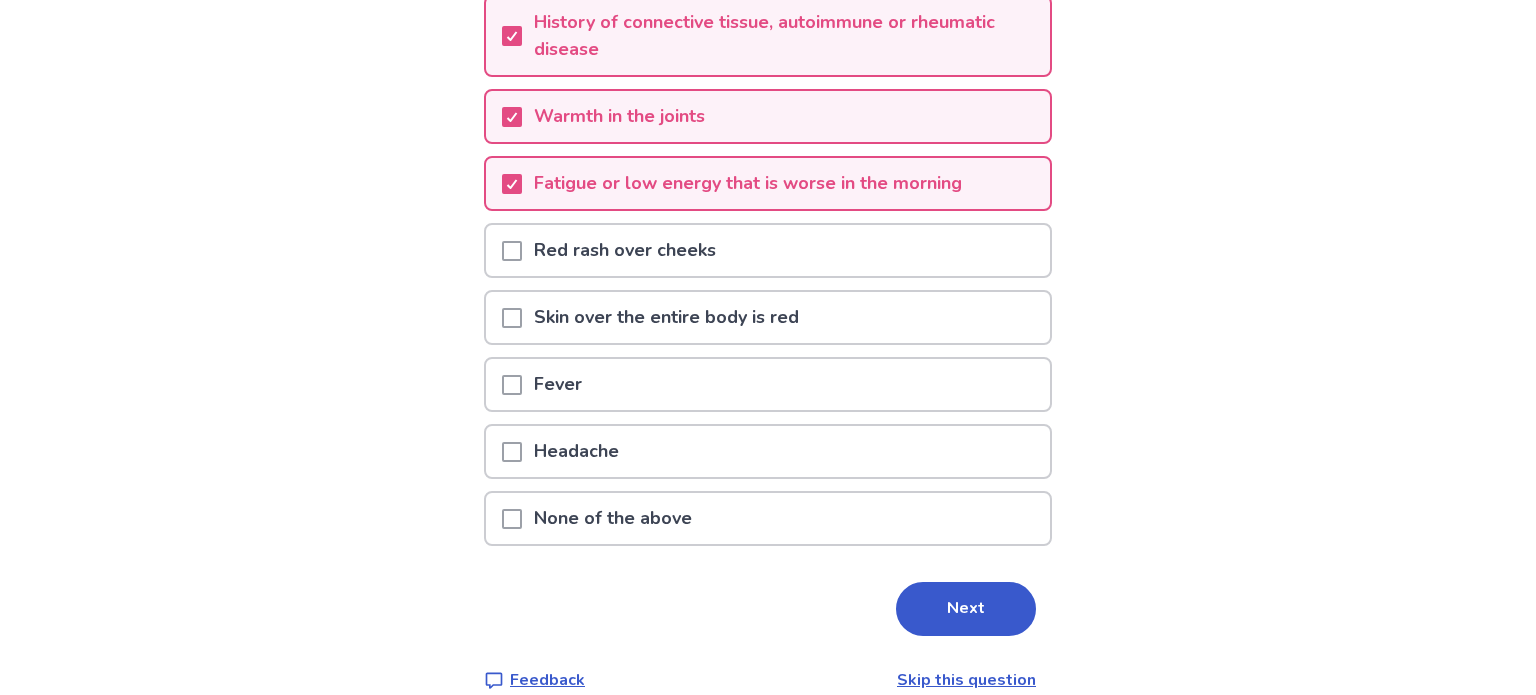 scroll, scrollTop: 418, scrollLeft: 0, axis: vertical 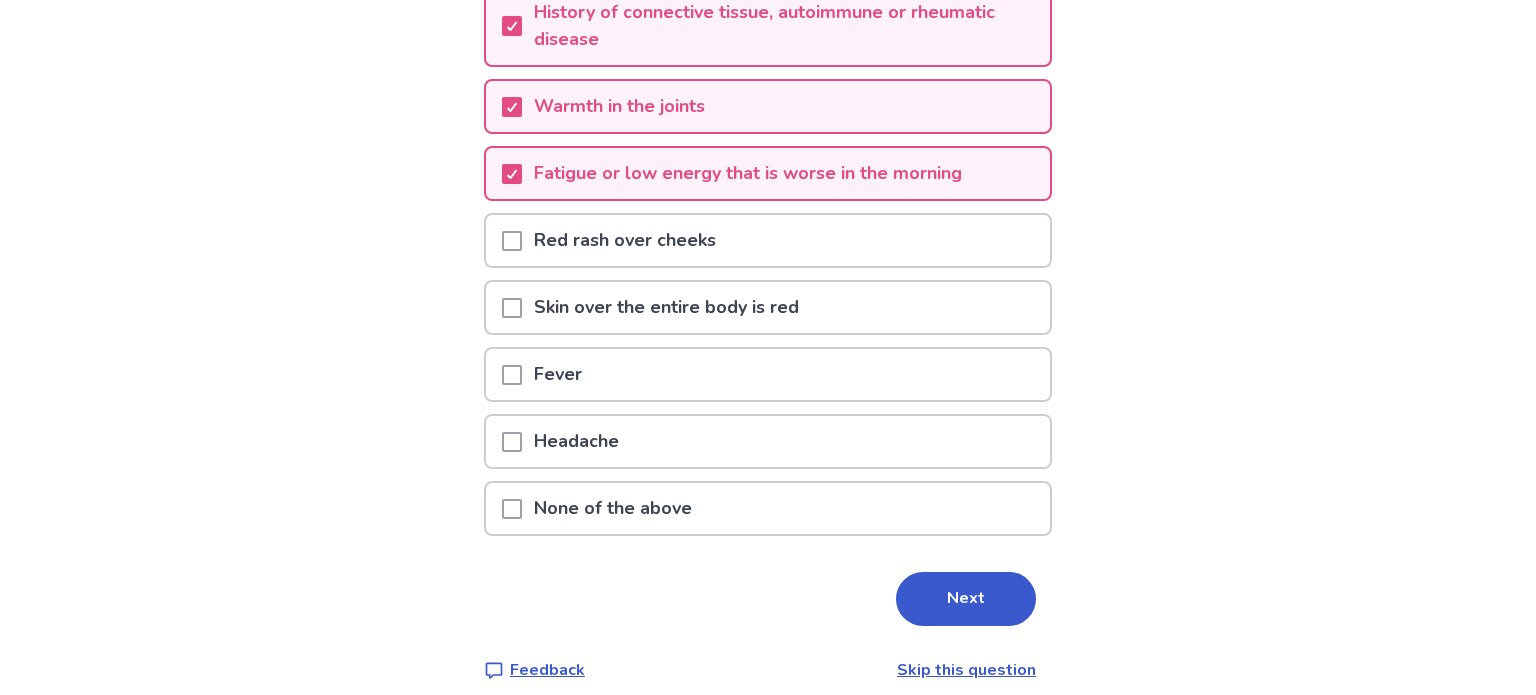 click at bounding box center [512, 375] 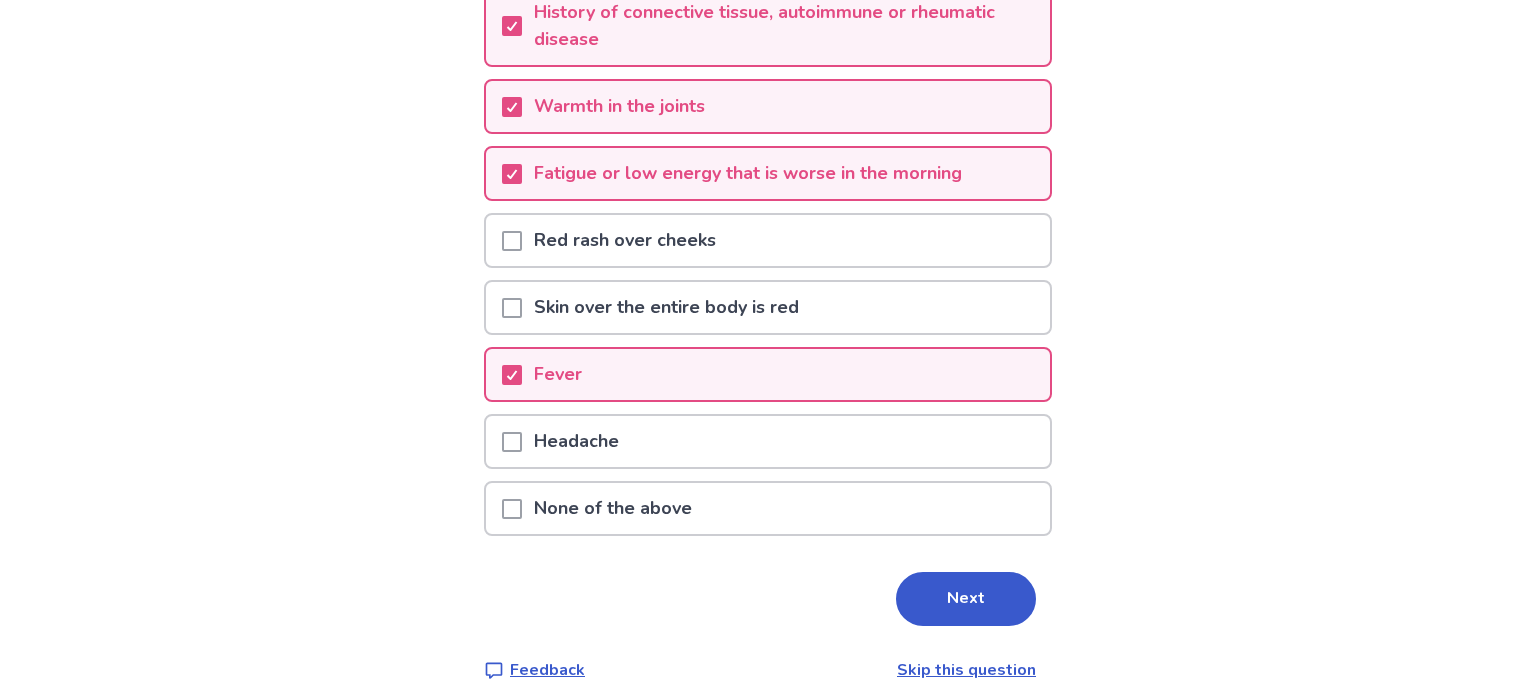 click at bounding box center [512, 441] 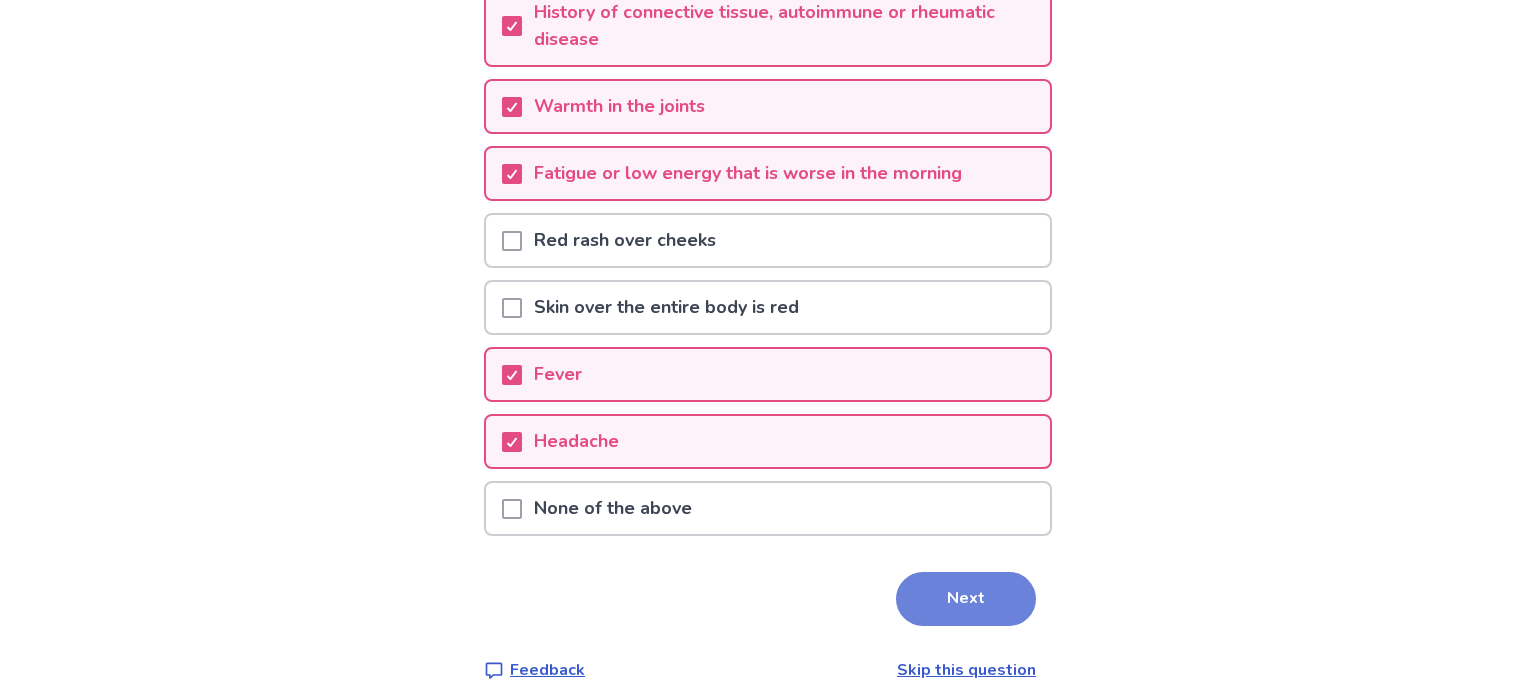 click on "Next" at bounding box center (966, 599) 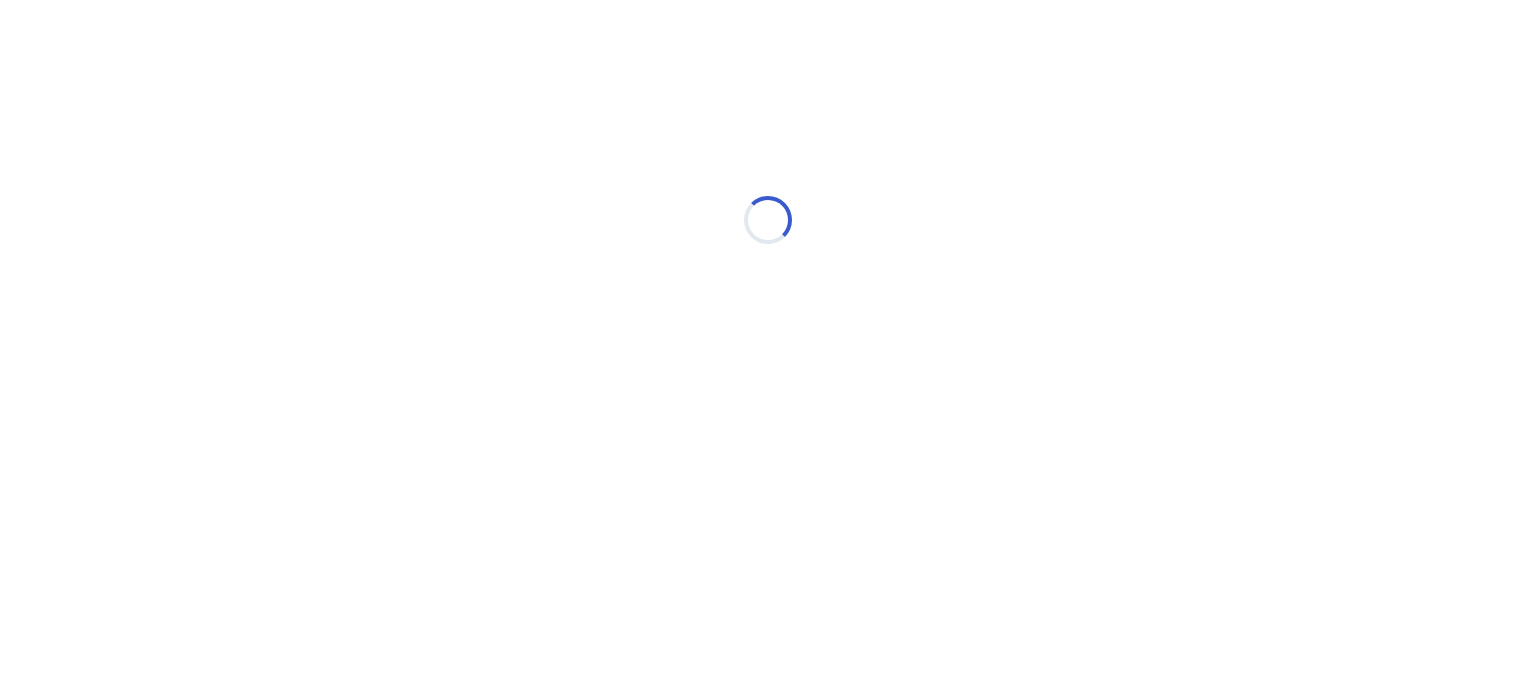 scroll, scrollTop: 0, scrollLeft: 0, axis: both 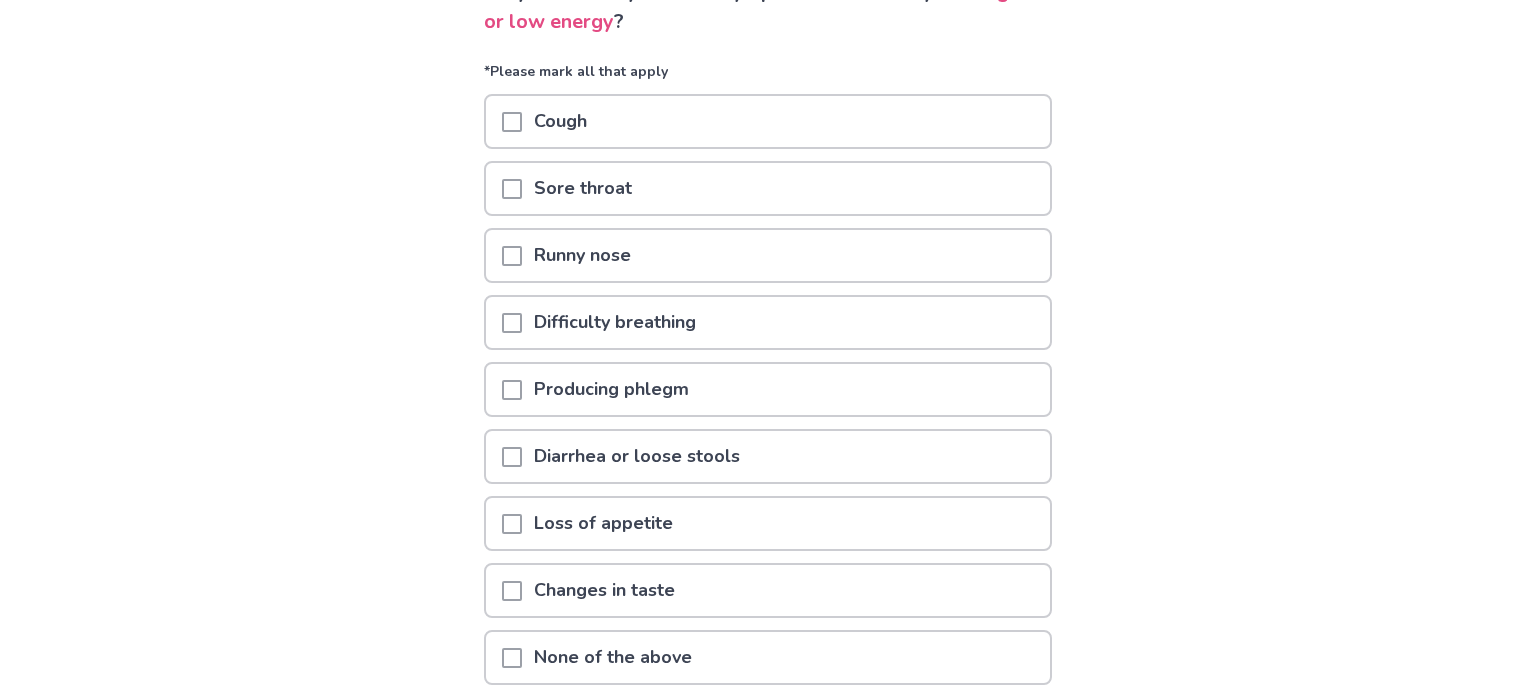 click at bounding box center (512, 323) 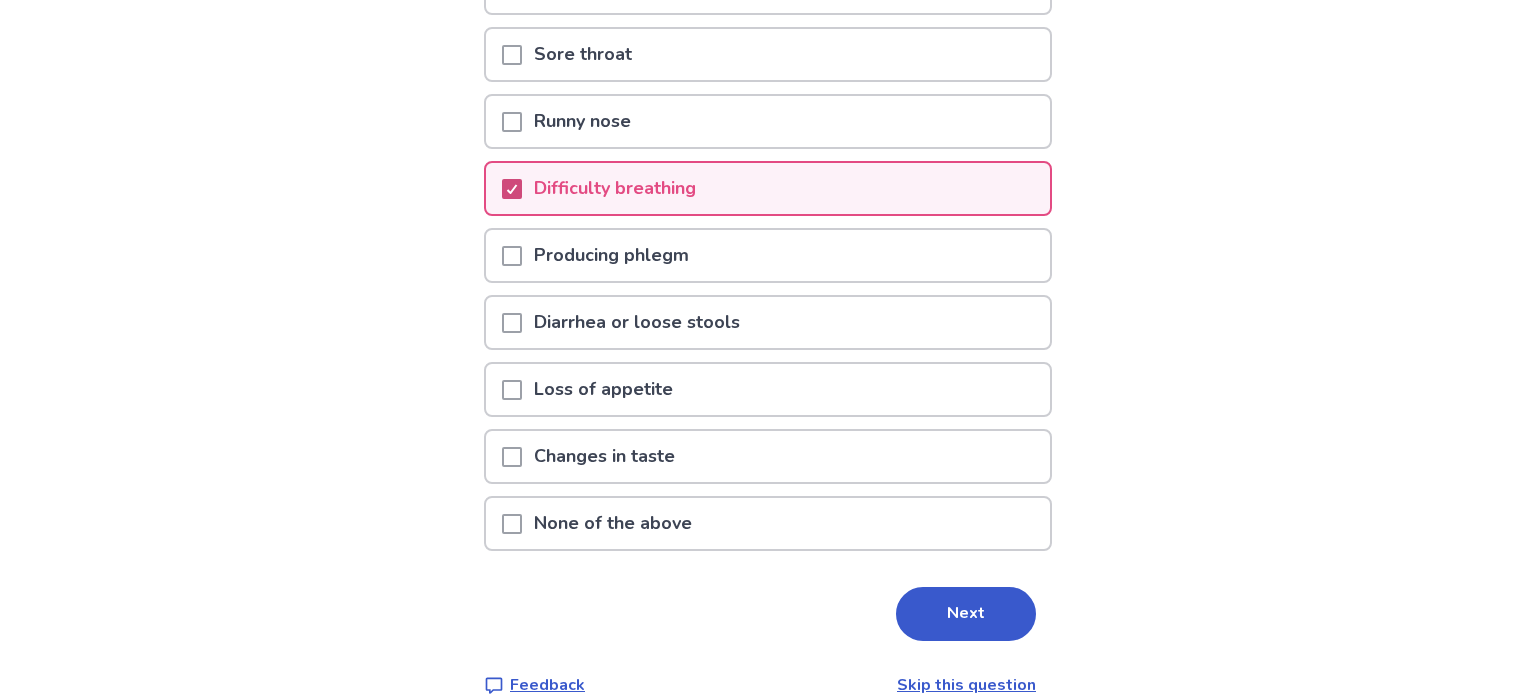 scroll, scrollTop: 312, scrollLeft: 0, axis: vertical 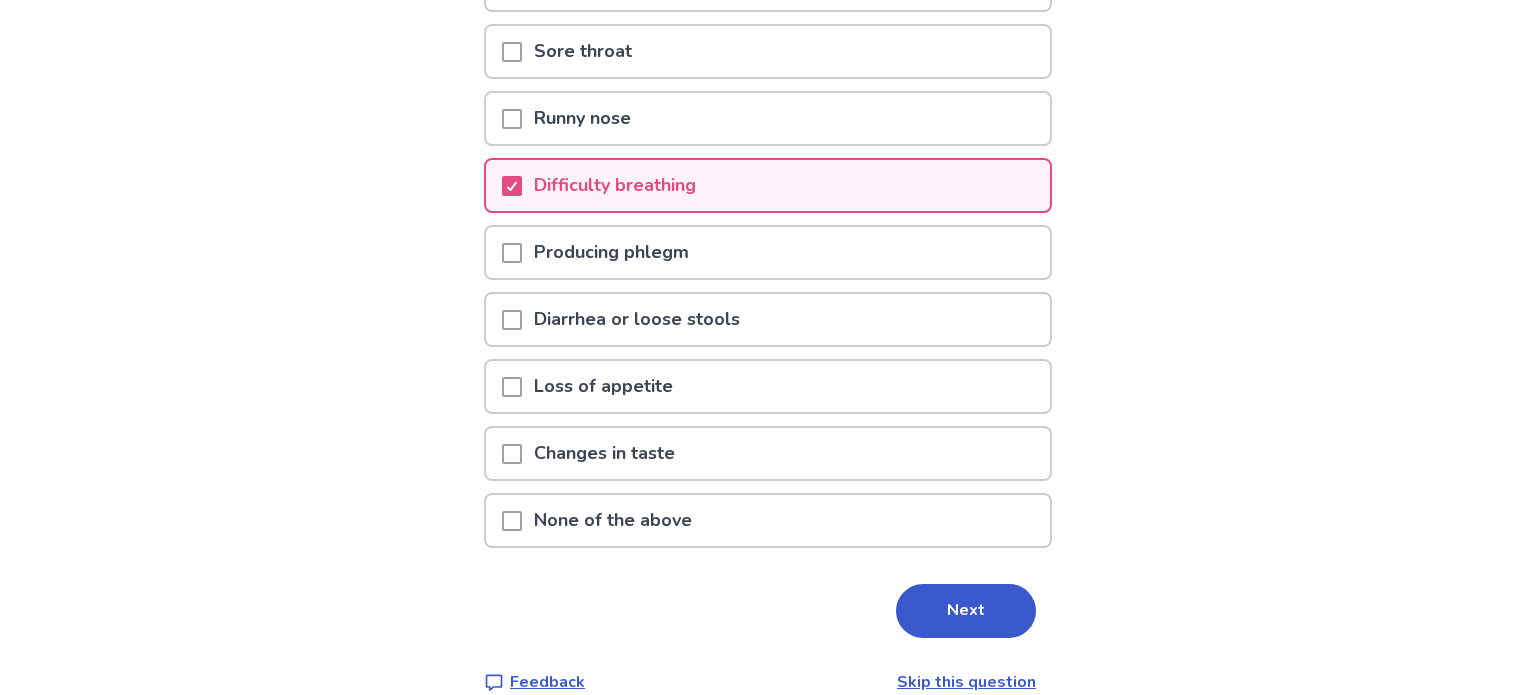 click at bounding box center (512, 387) 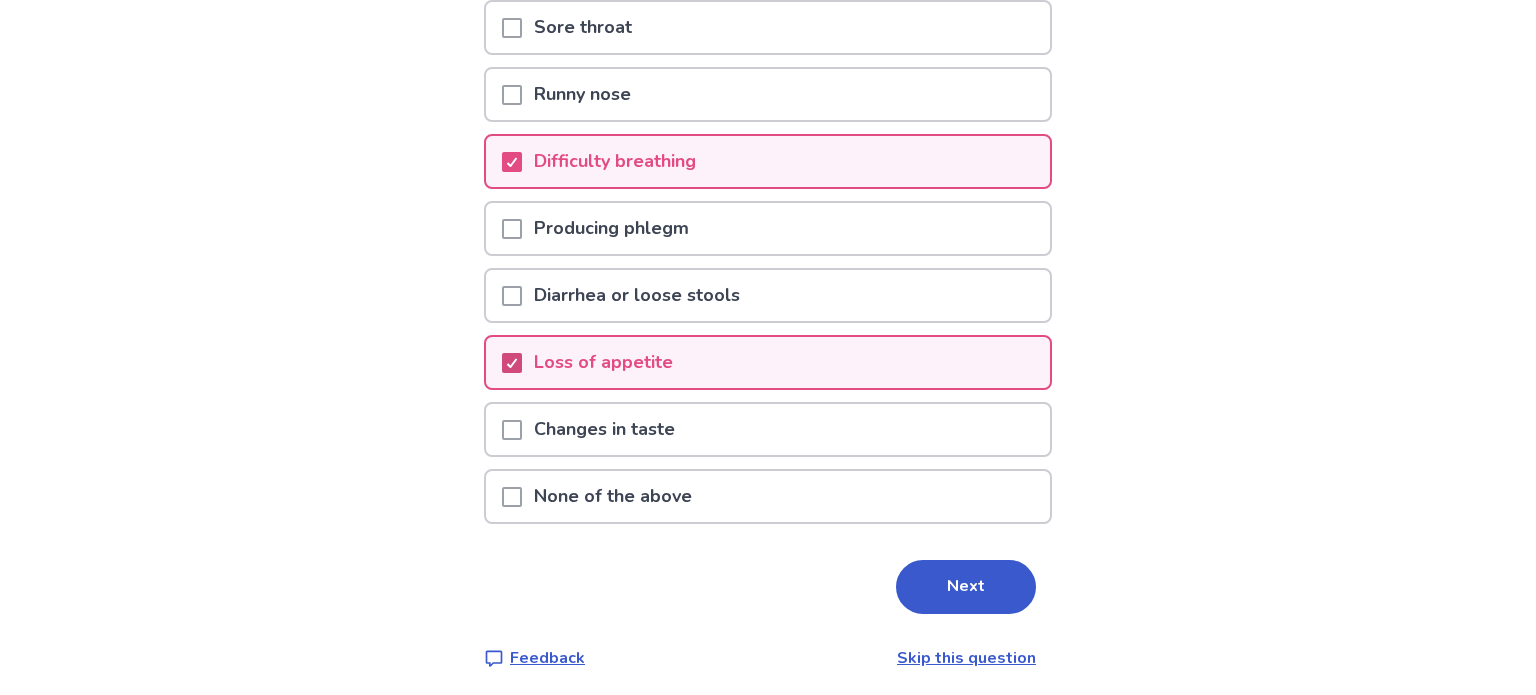 scroll, scrollTop: 335, scrollLeft: 0, axis: vertical 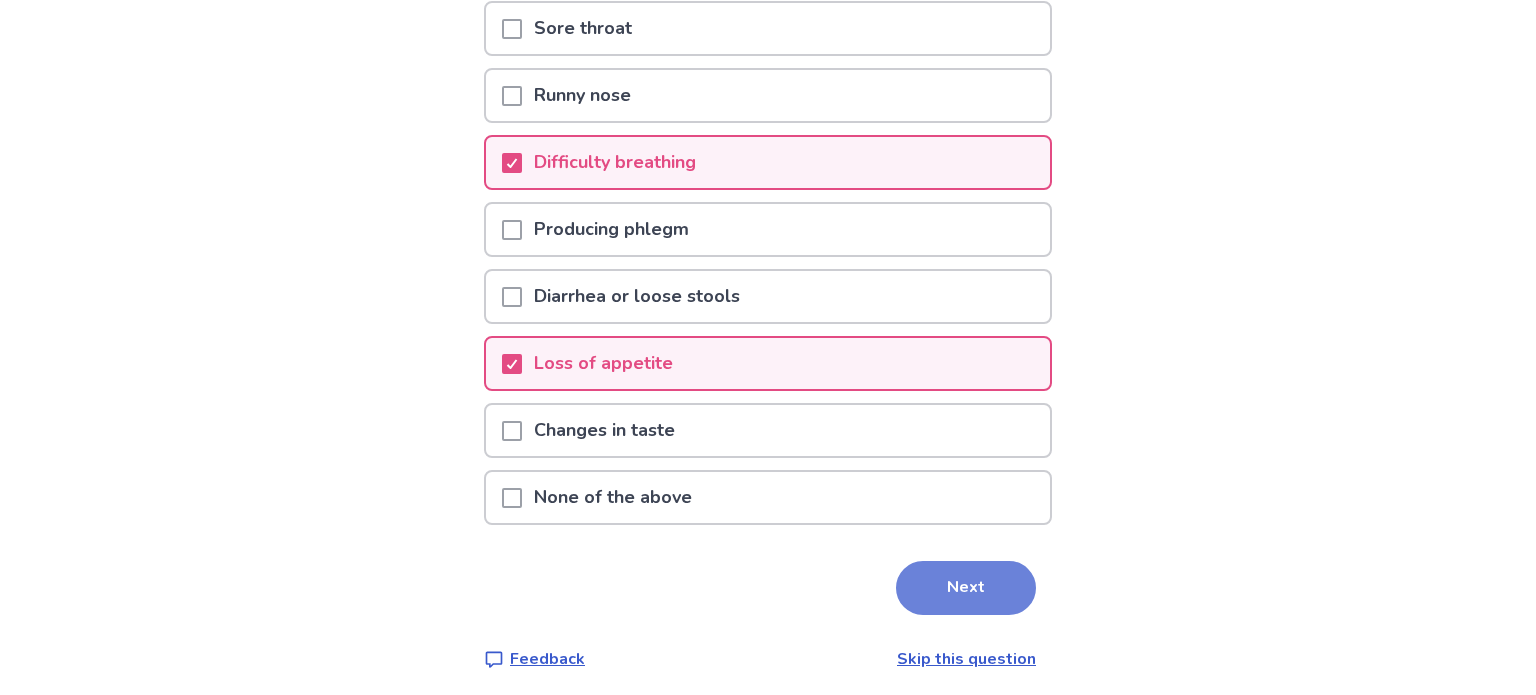 click on "Next" at bounding box center (966, 588) 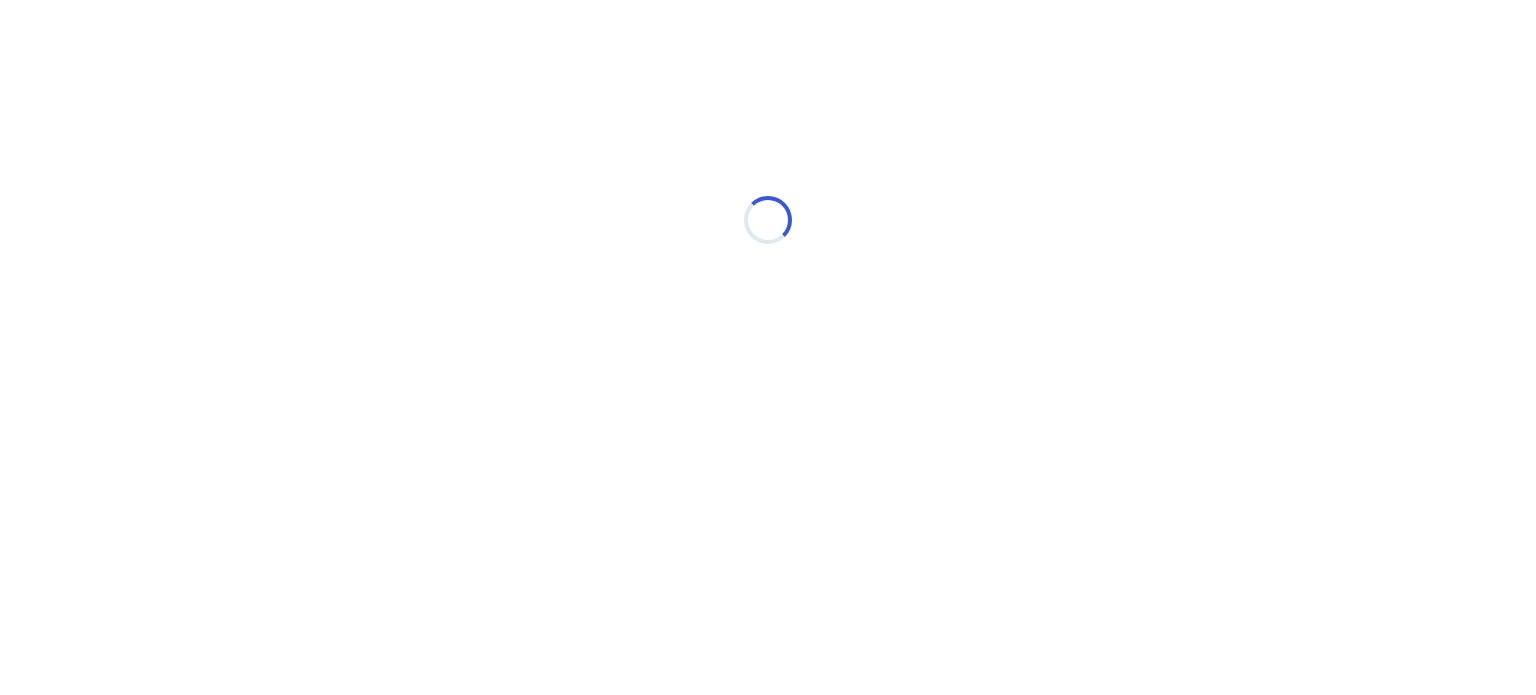 scroll, scrollTop: 0, scrollLeft: 0, axis: both 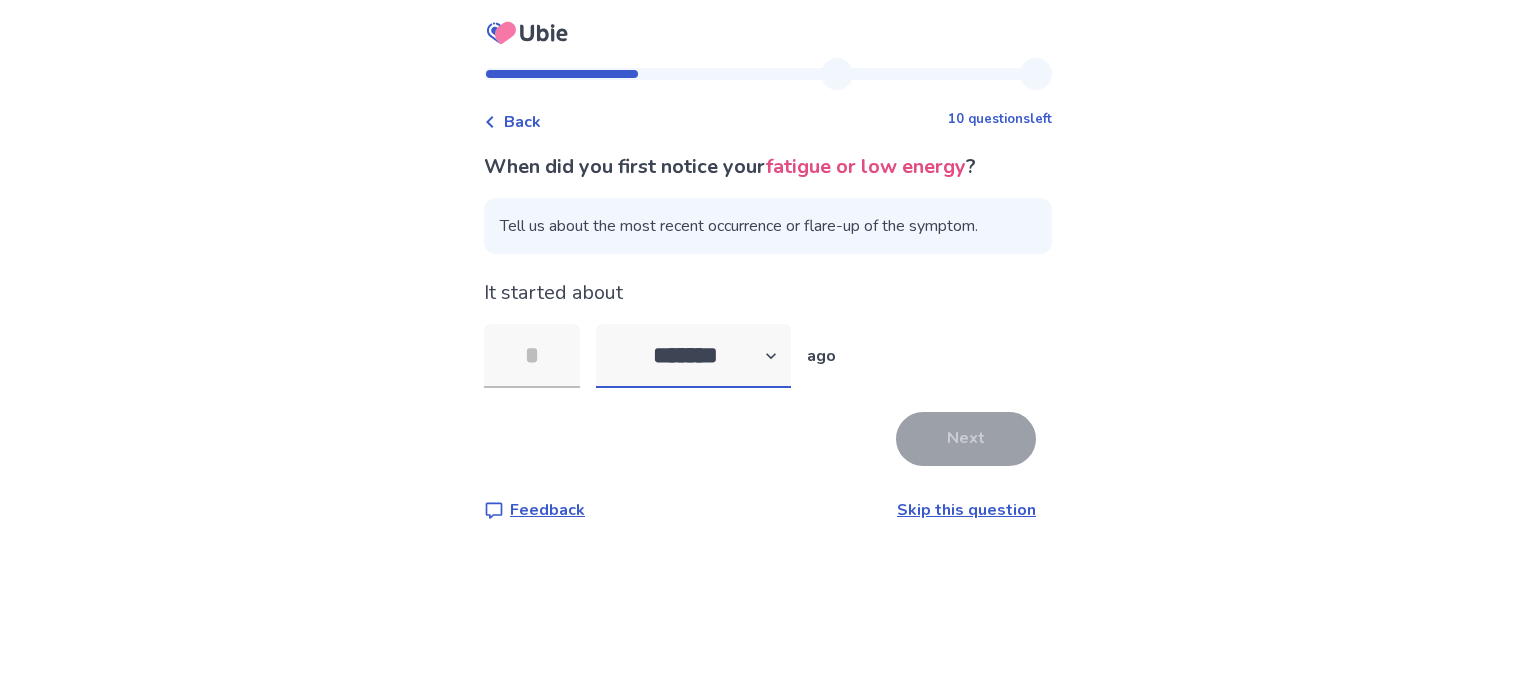 click on "******* ****** ******* ******** *******" at bounding box center (693, 356) 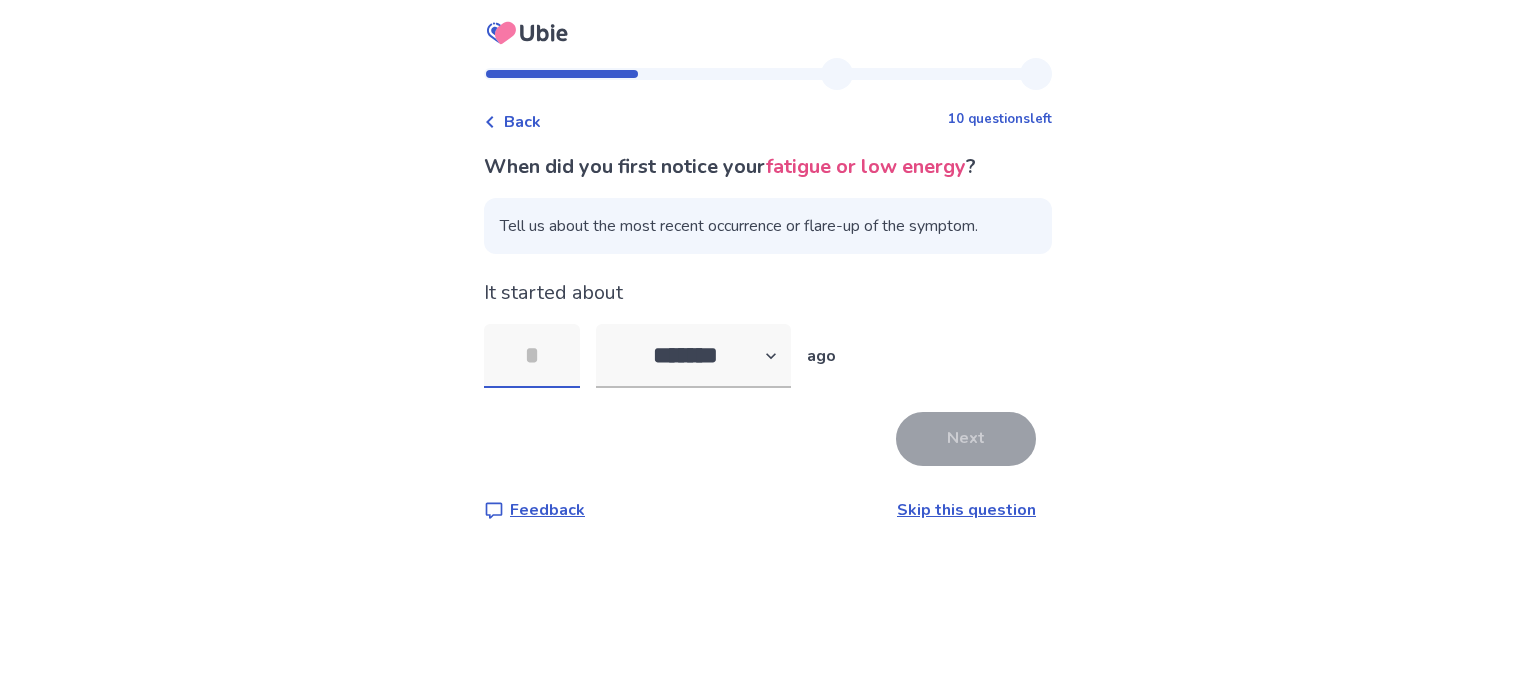 click at bounding box center [532, 356] 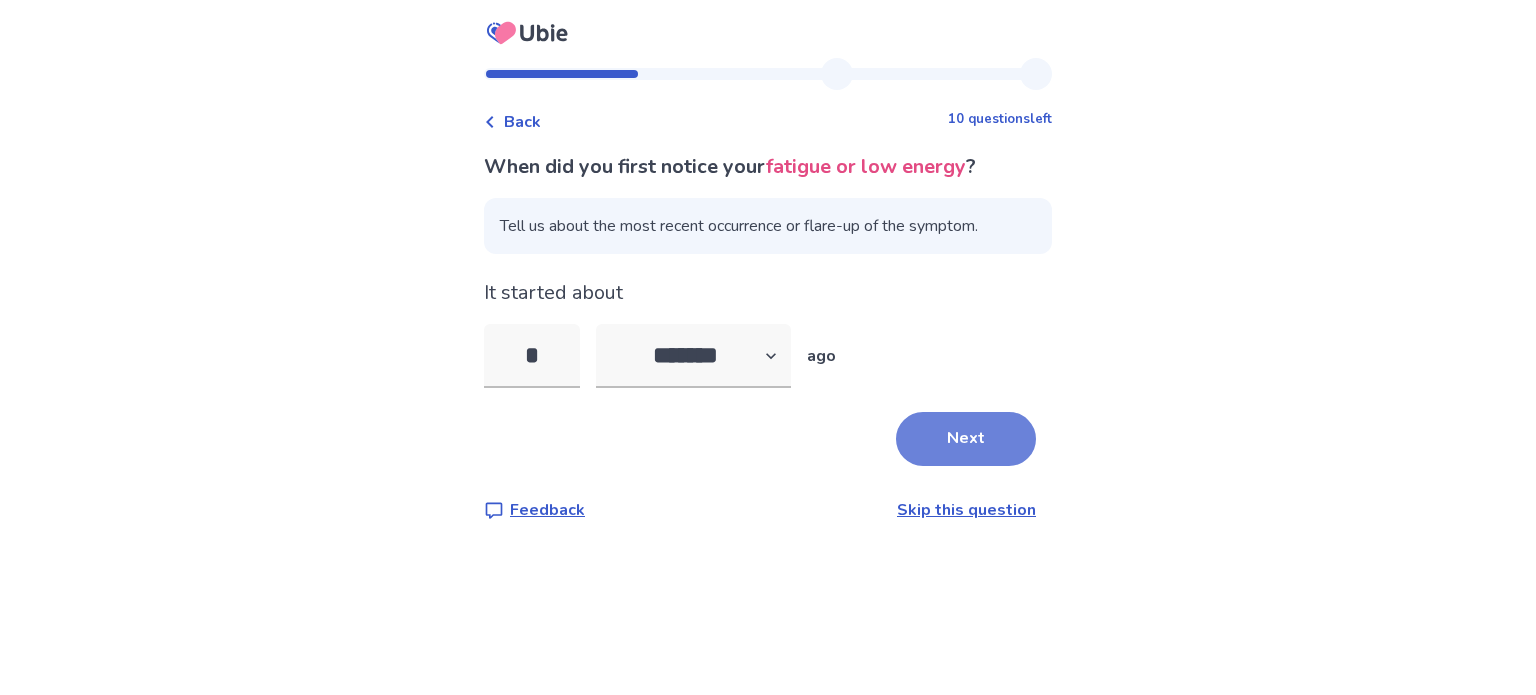 click on "Next" at bounding box center (966, 439) 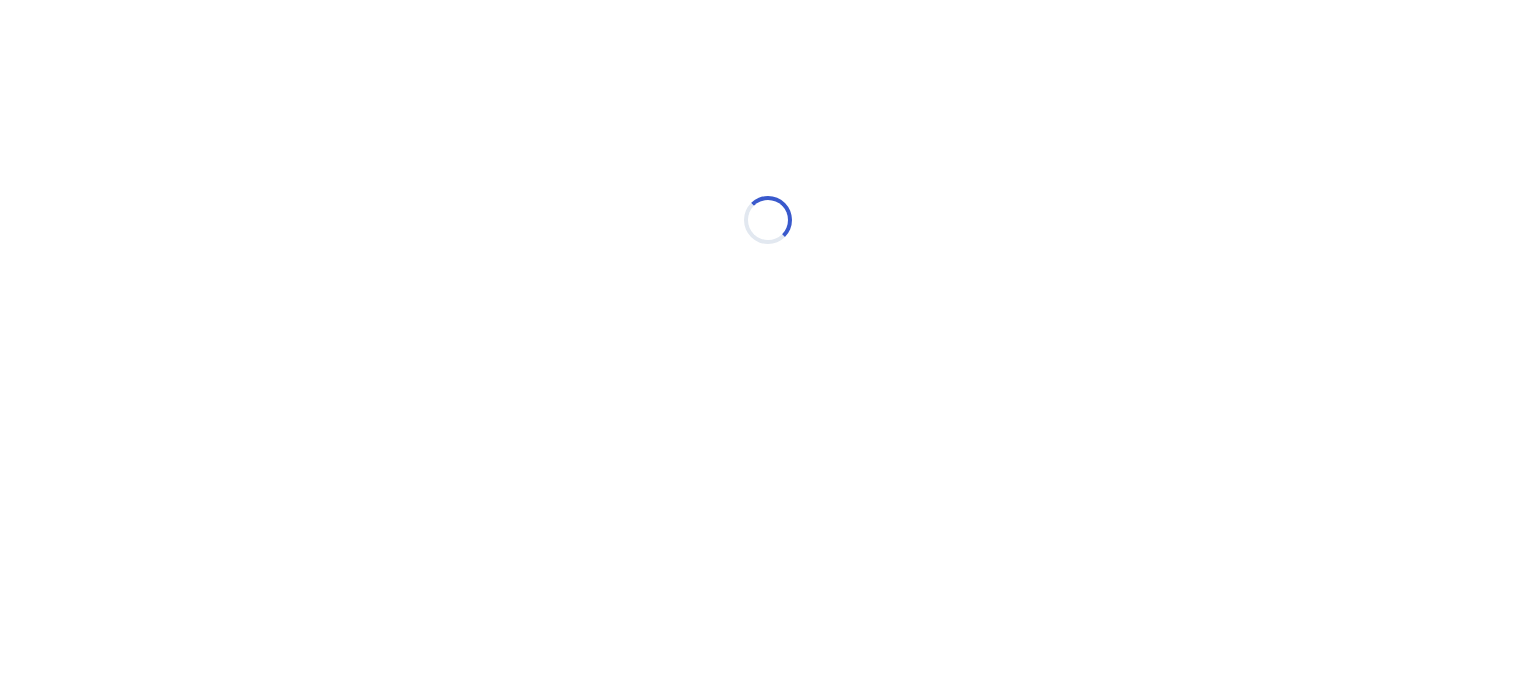select on "*" 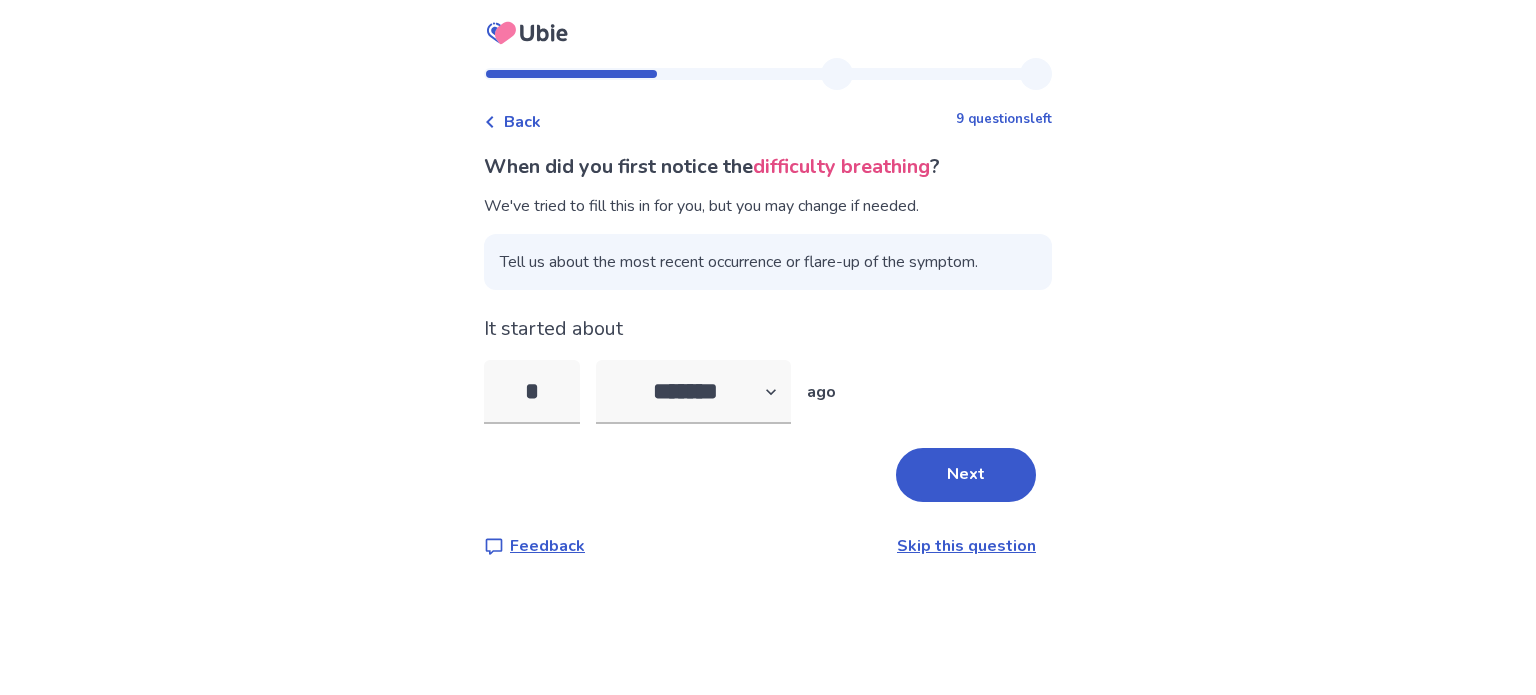 type on "*" 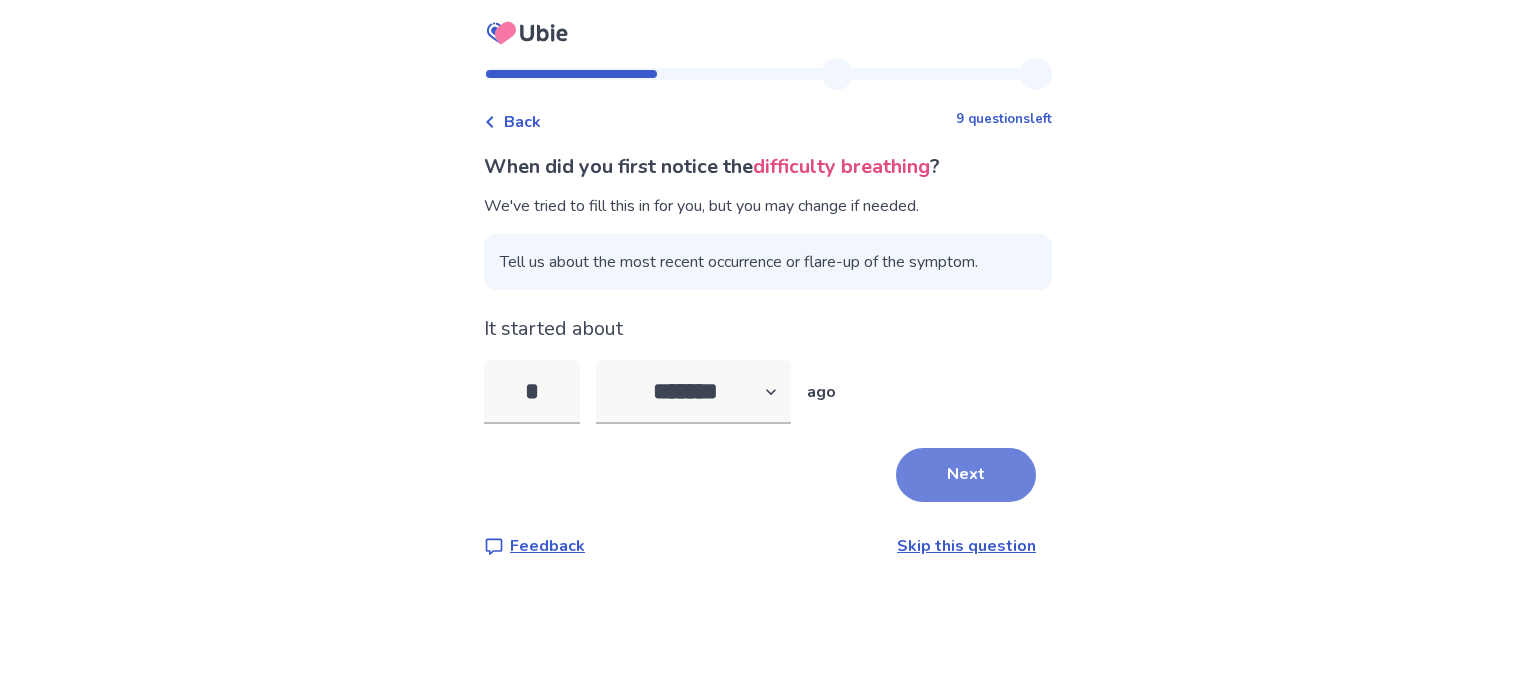 click on "Next" at bounding box center (966, 475) 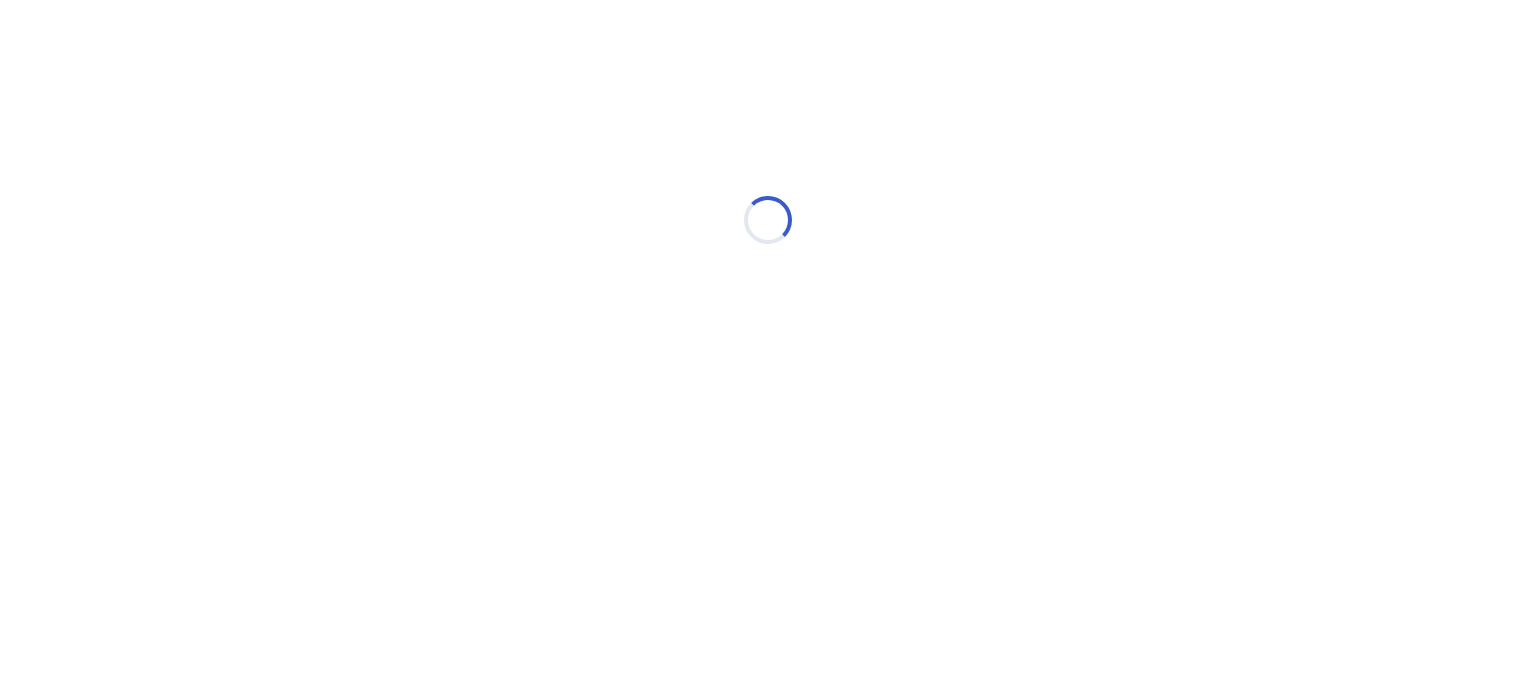 select on "*" 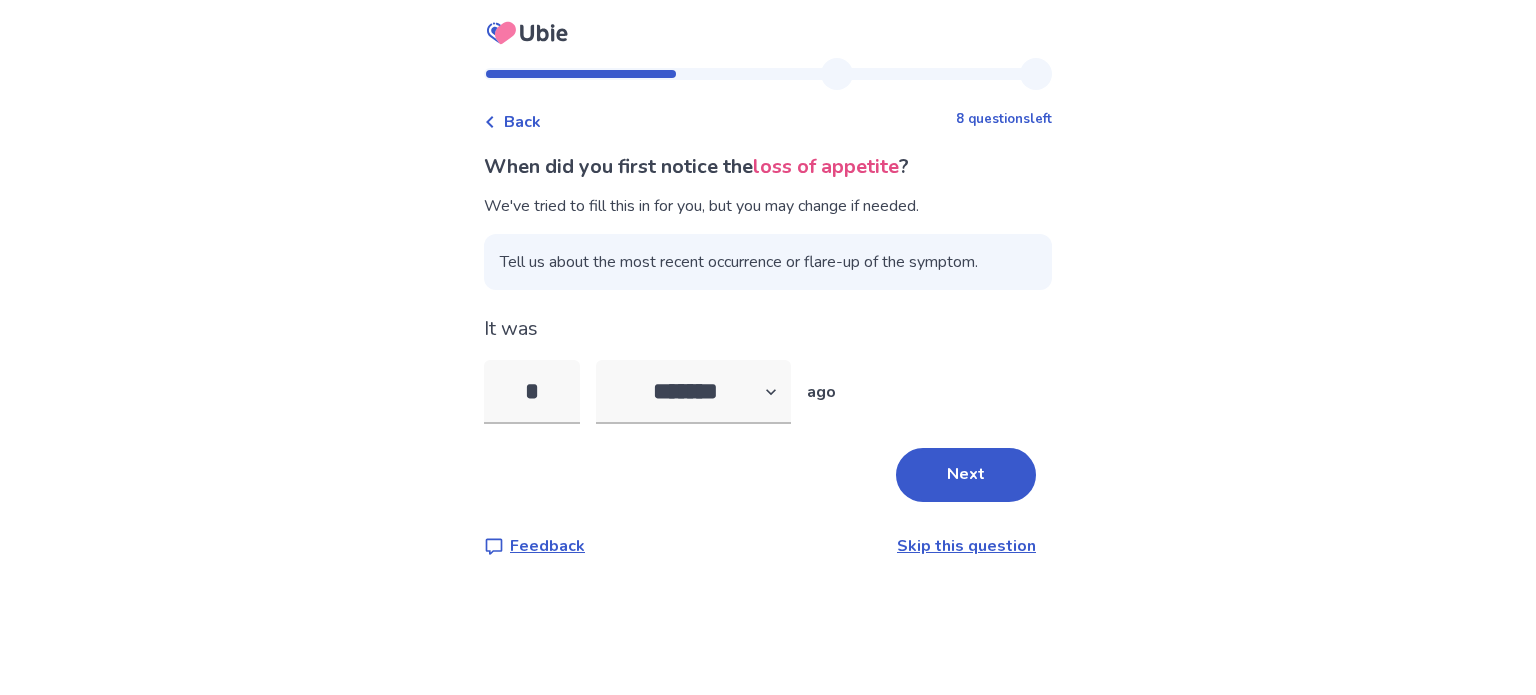 click 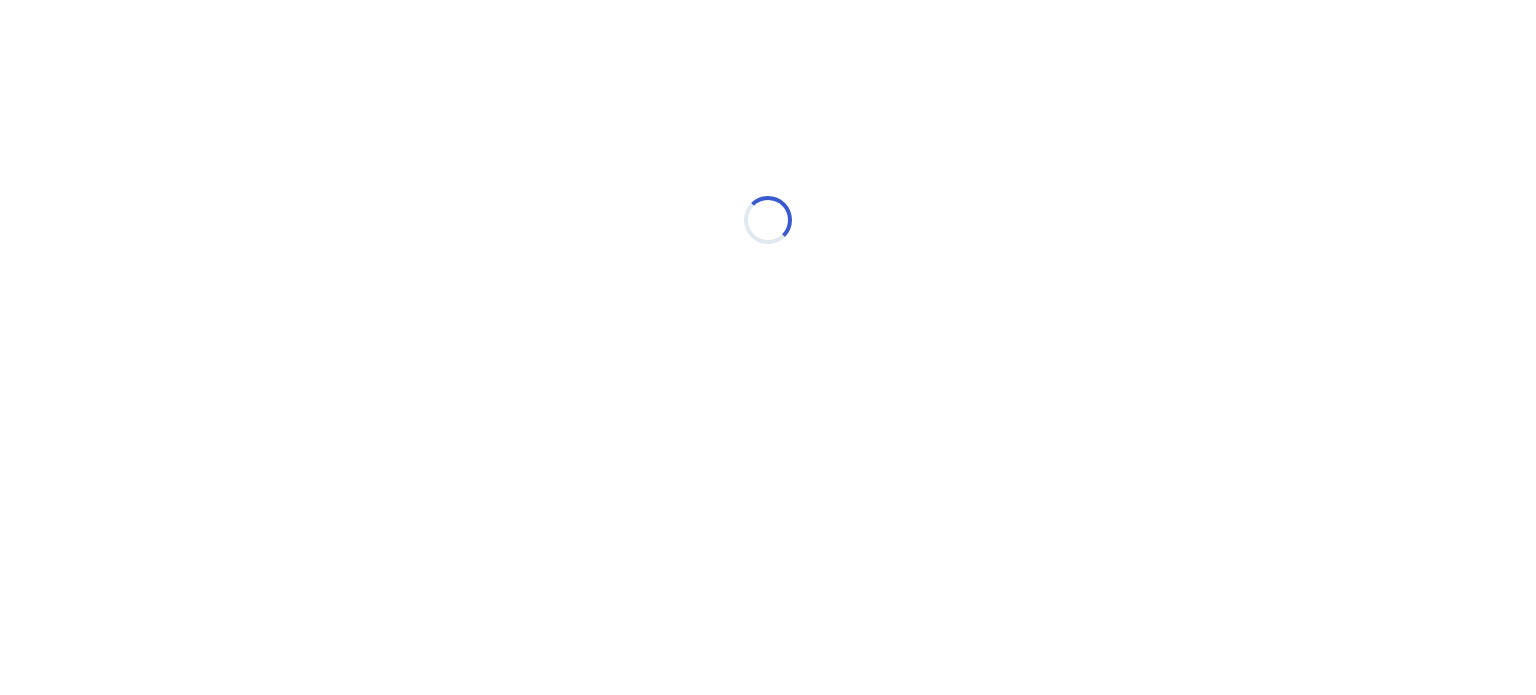 select on "*" 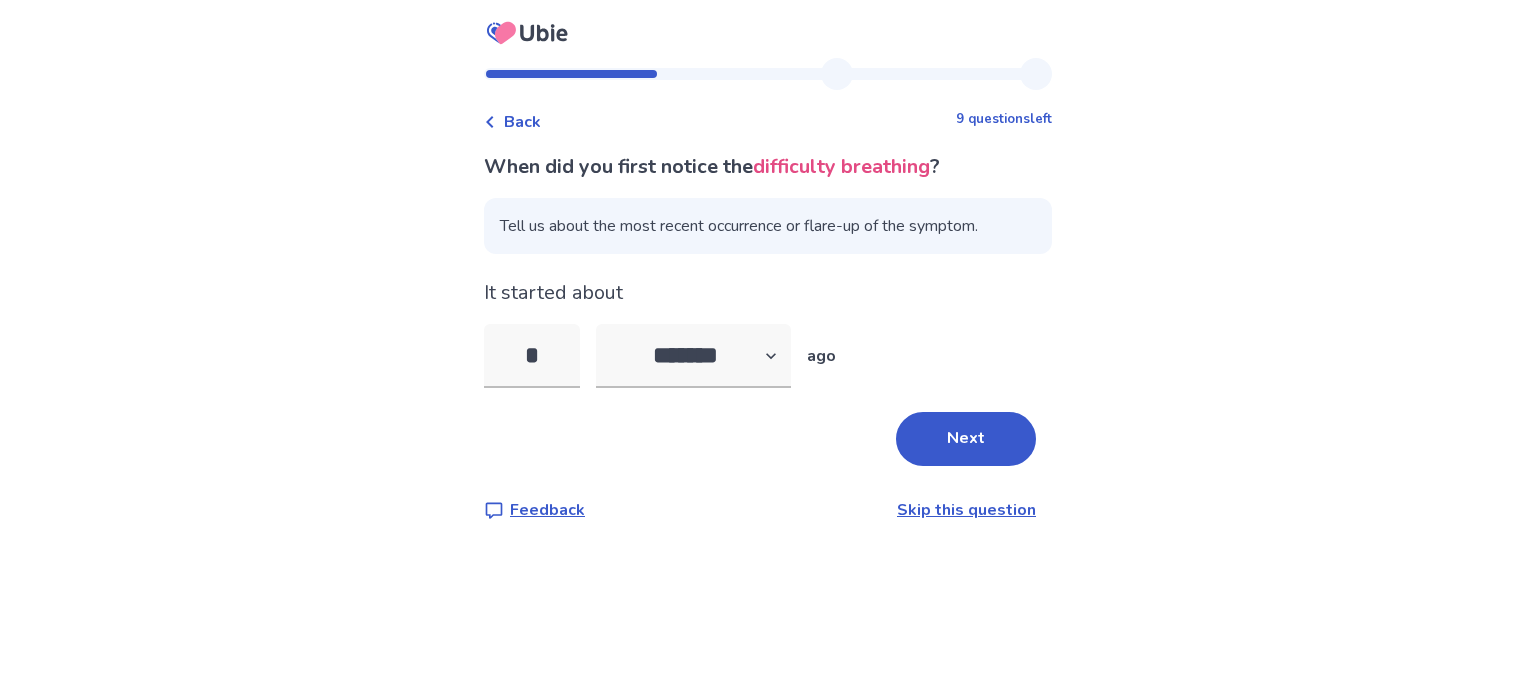 click on "Back" at bounding box center (512, 122) 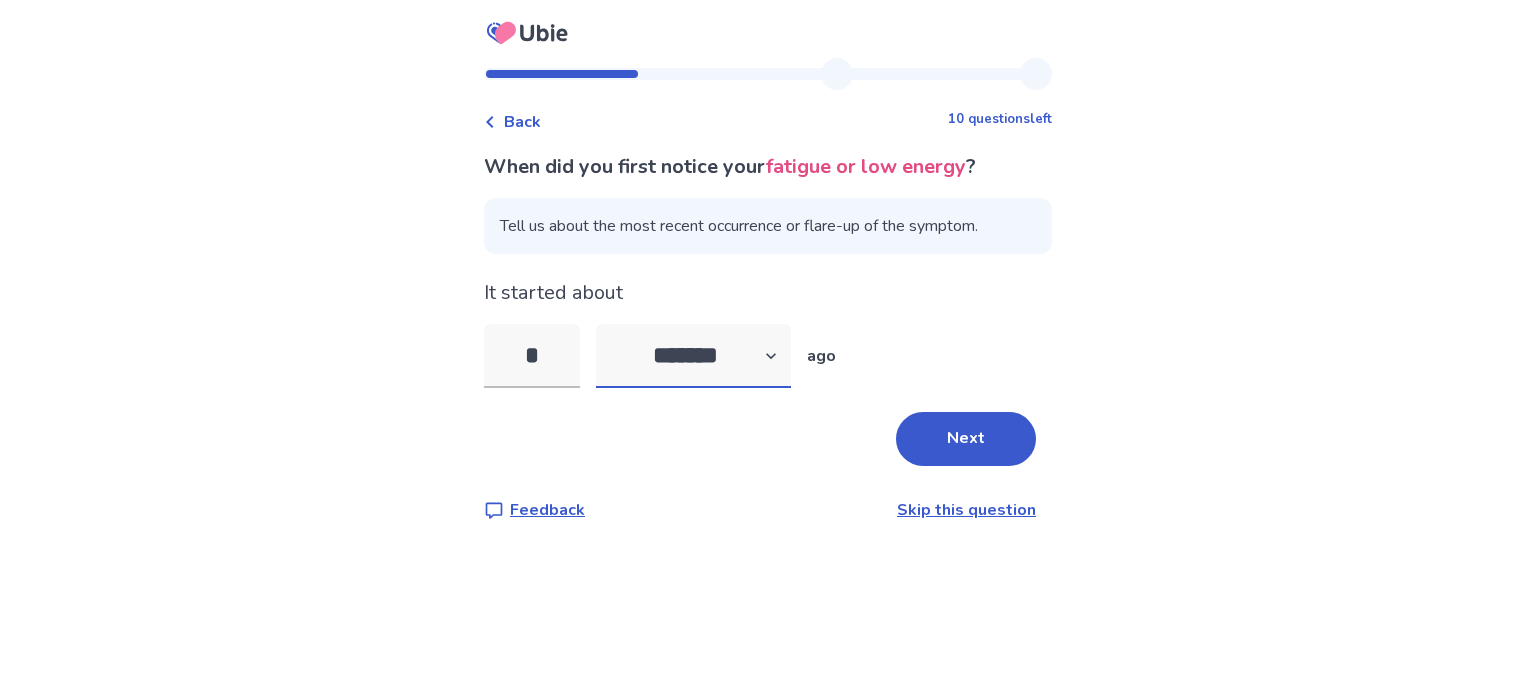 click on "******* ****** ******* ******** *******" at bounding box center (693, 356) 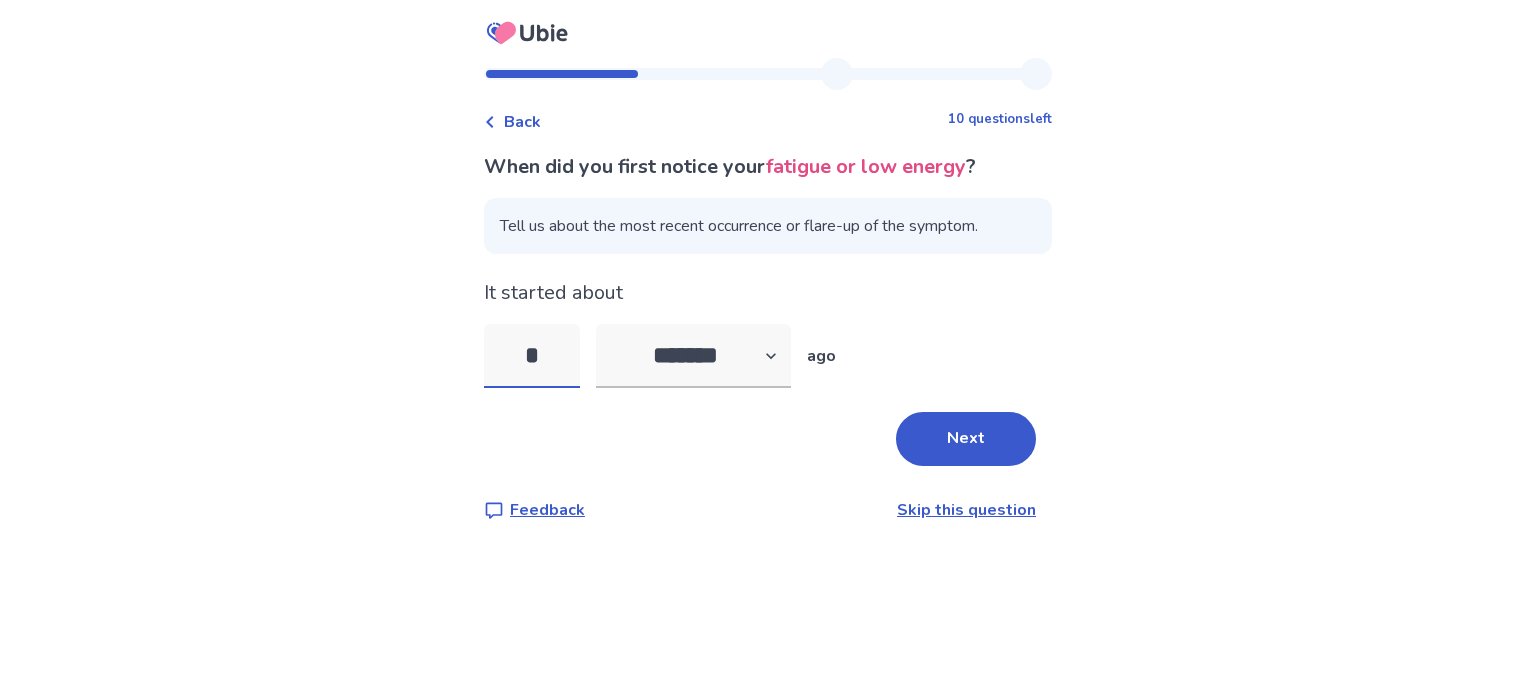 click on "*" at bounding box center [532, 356] 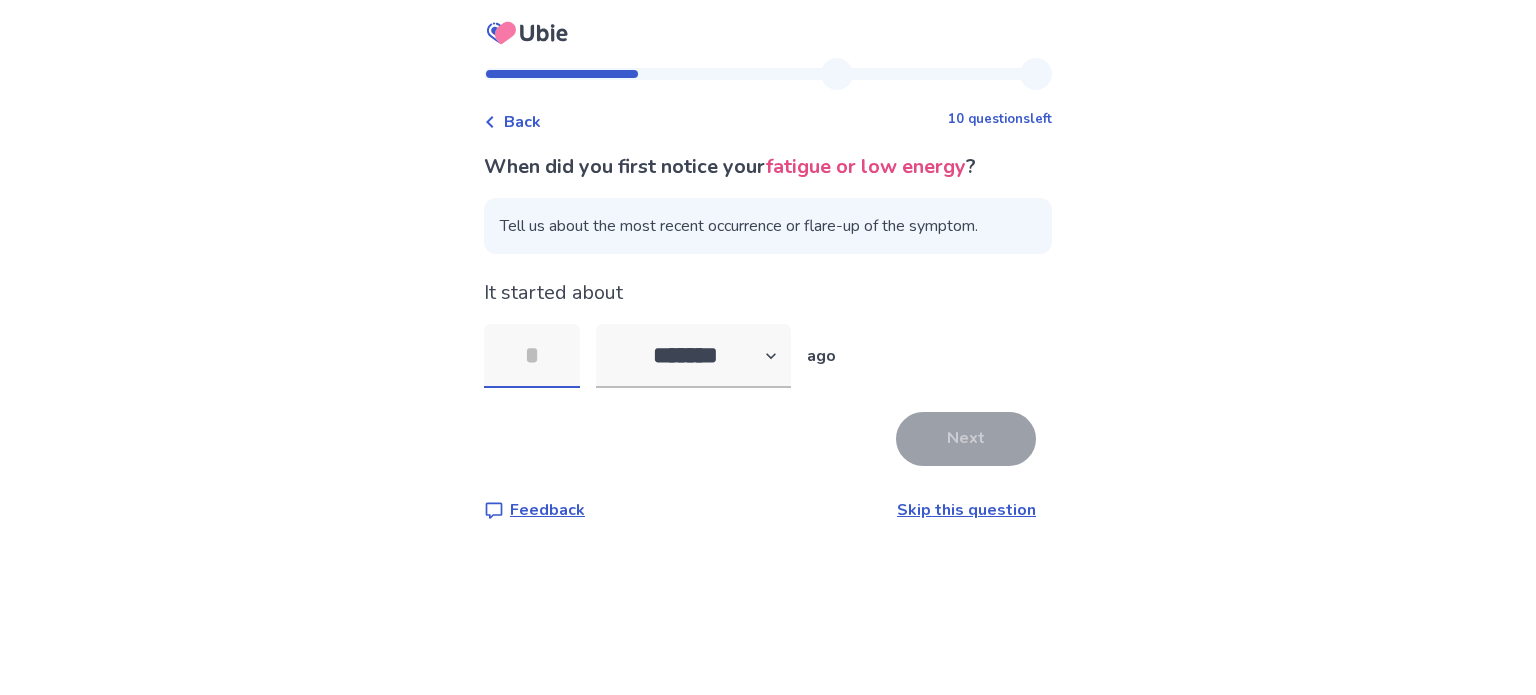 type on "*" 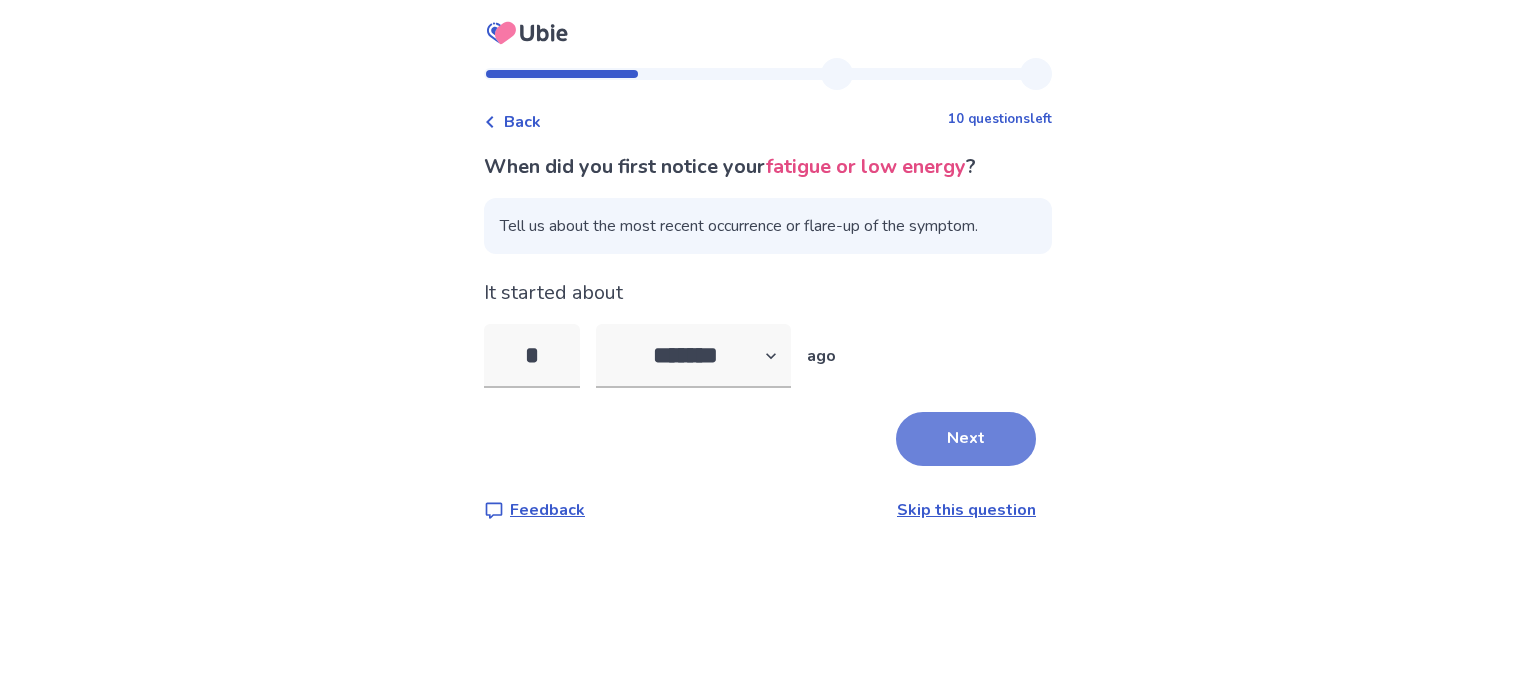 click on "Next" at bounding box center (966, 439) 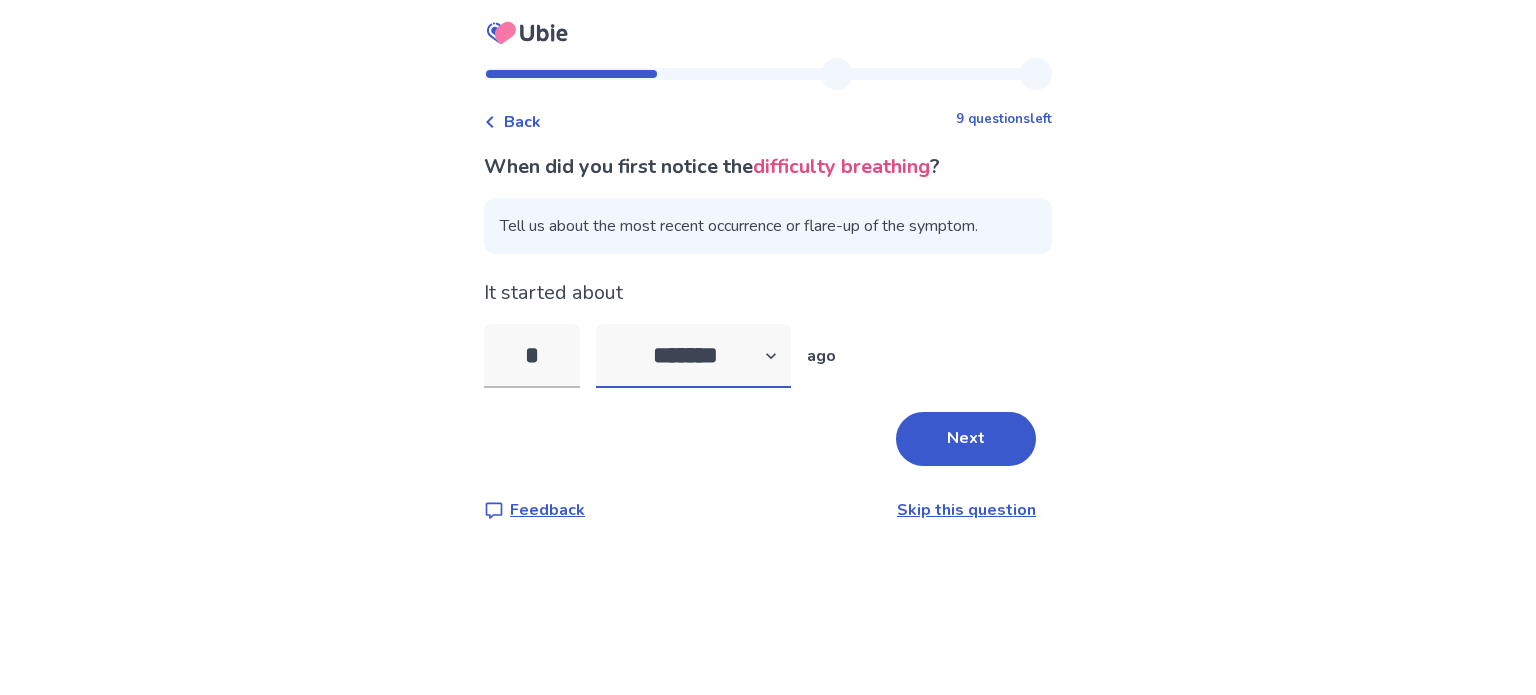 click on "******* ****** ******* ******** *******" at bounding box center (693, 356) 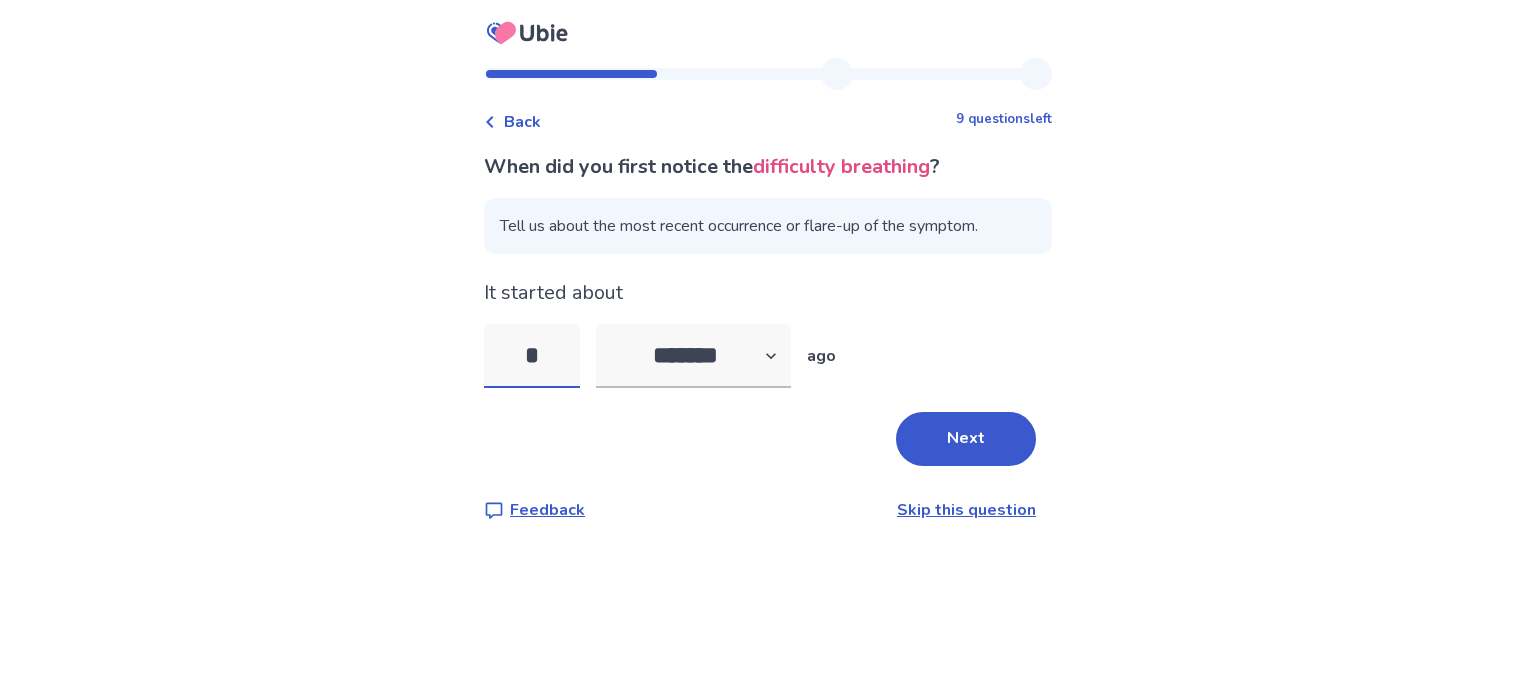 click on "*" at bounding box center [532, 356] 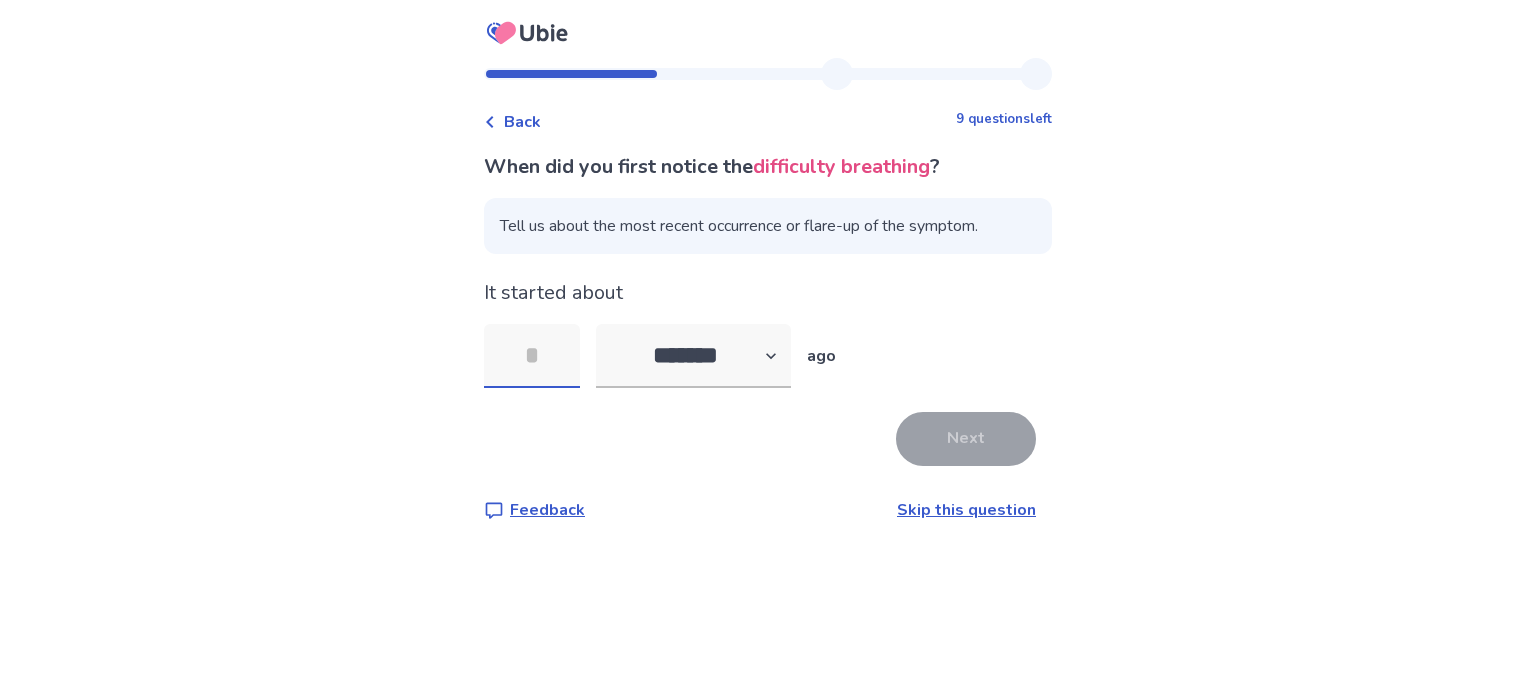 type on "*" 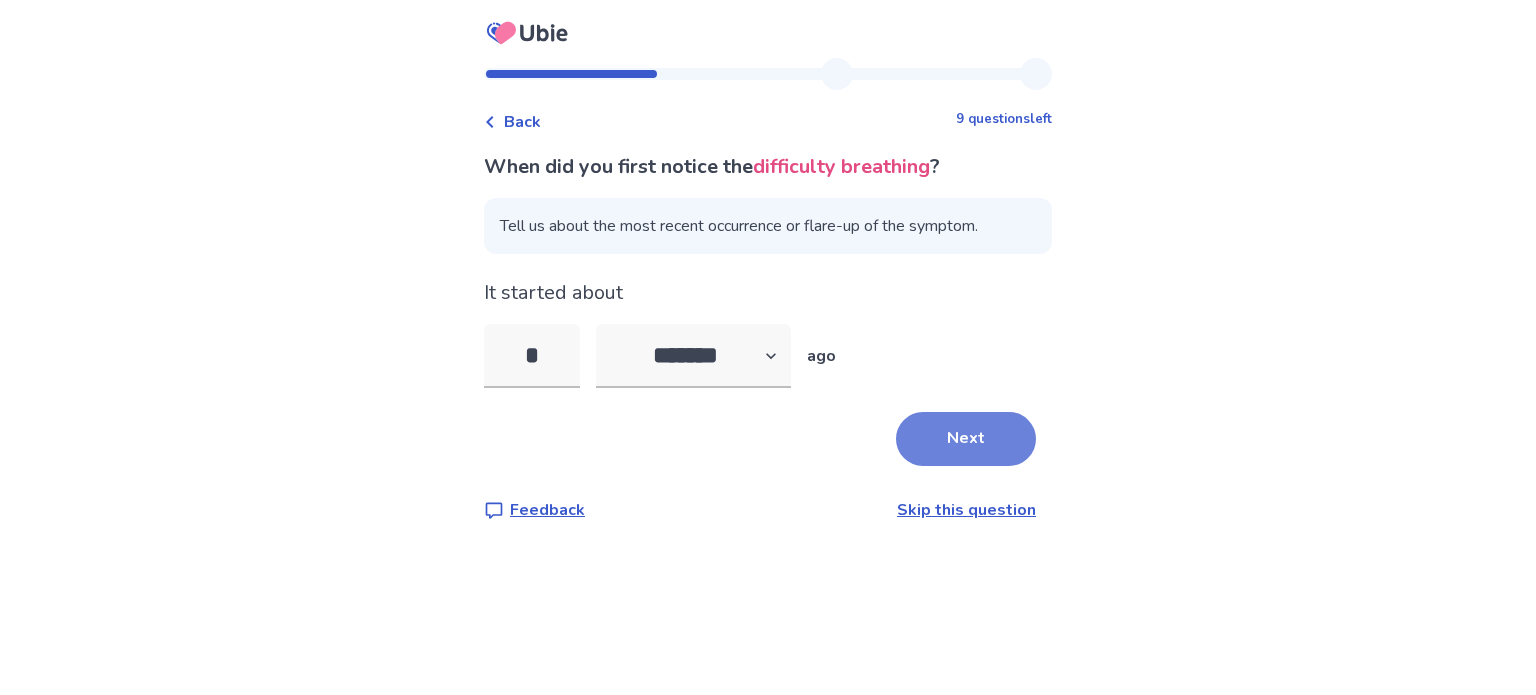 click on "Next" at bounding box center [966, 439] 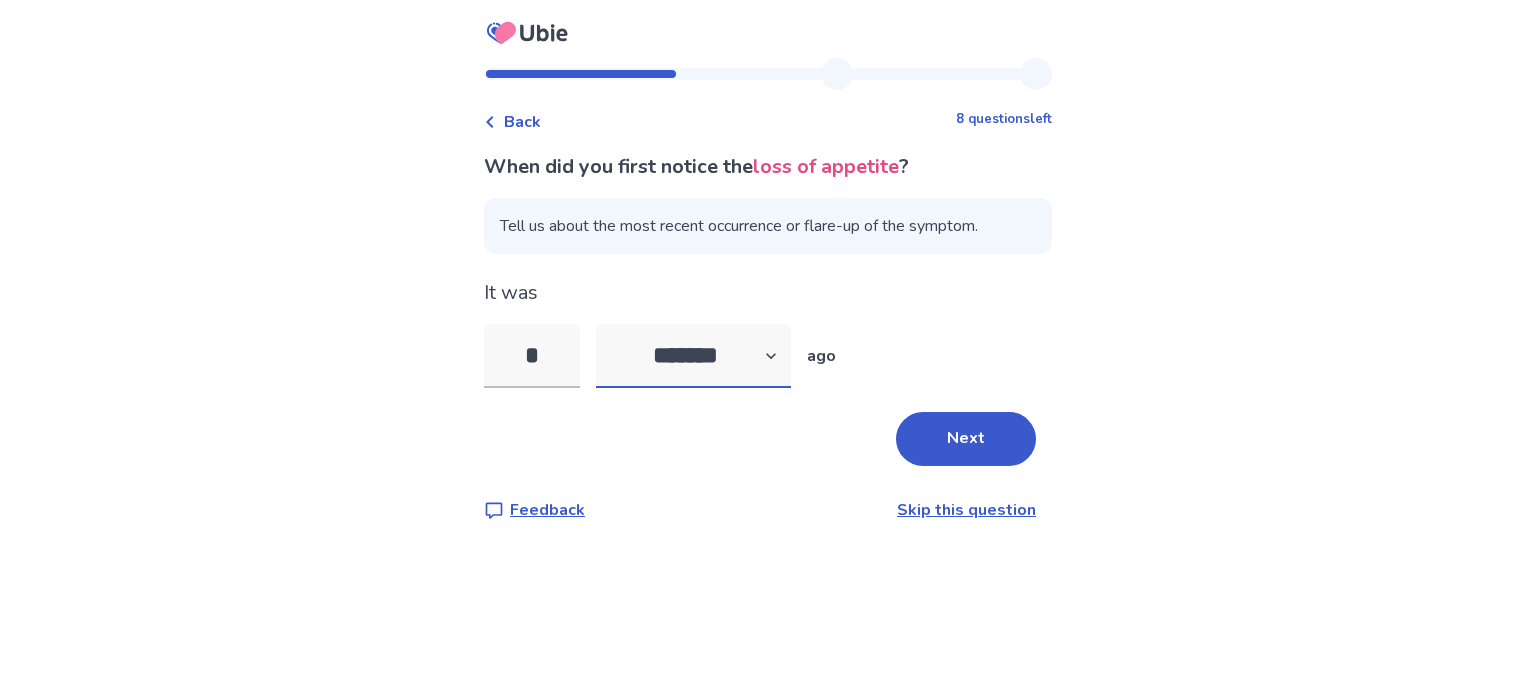 click on "******* ****** ******* ******** *******" at bounding box center [693, 356] 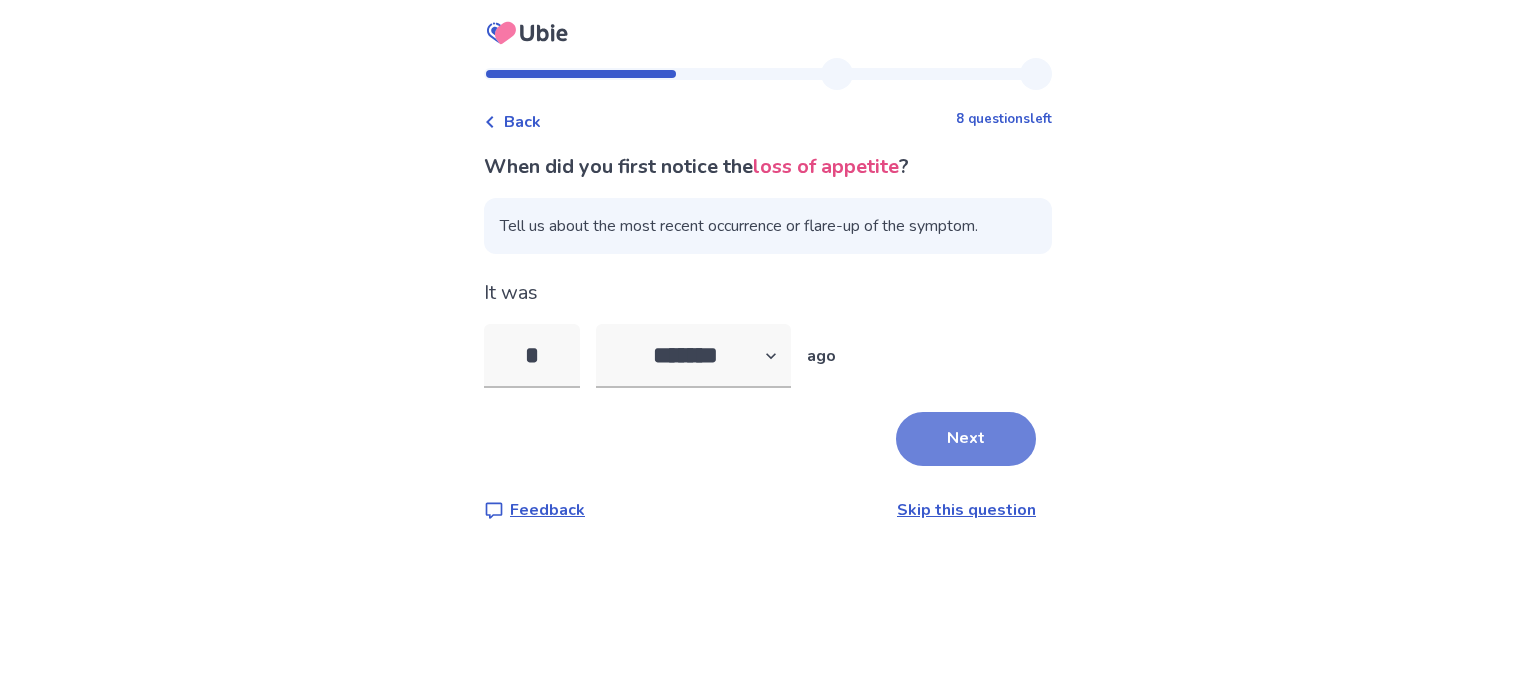 click on "Next" at bounding box center [966, 439] 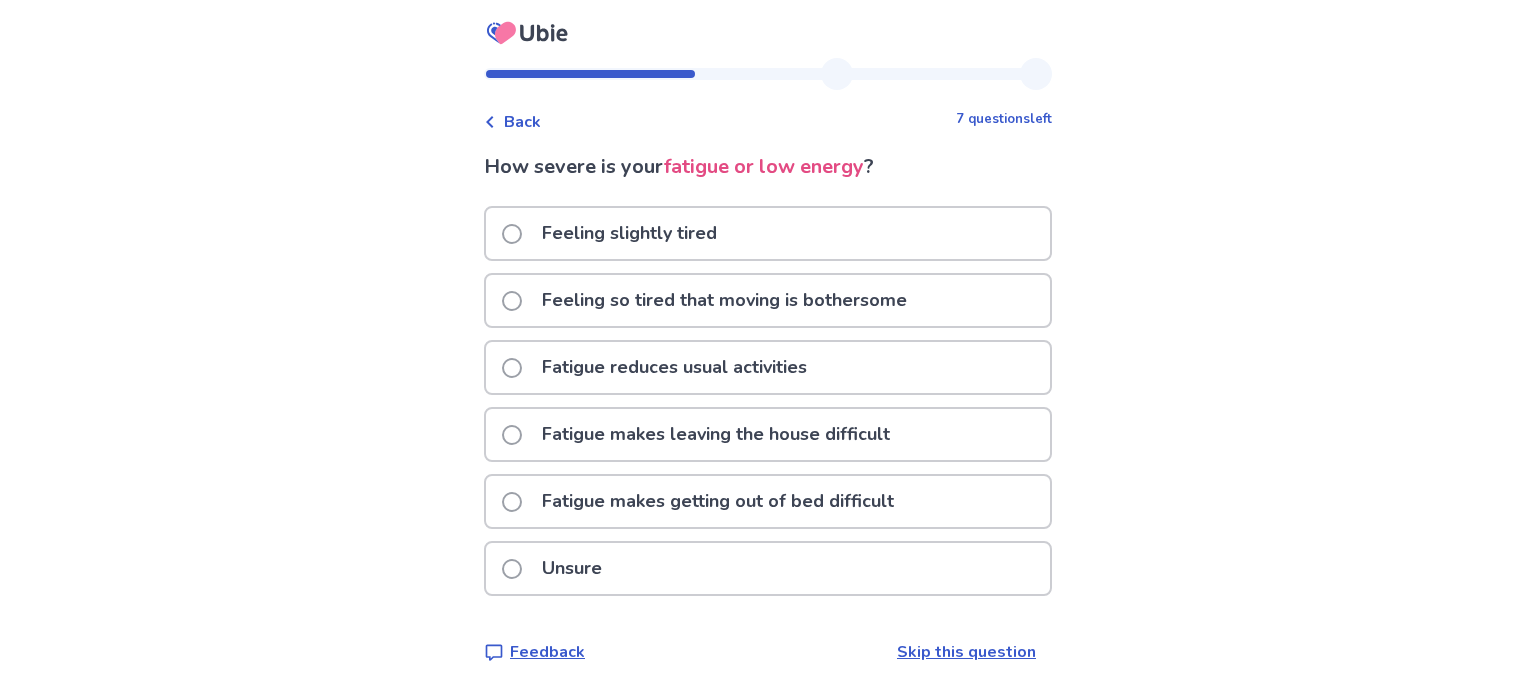 click at bounding box center (512, 368) 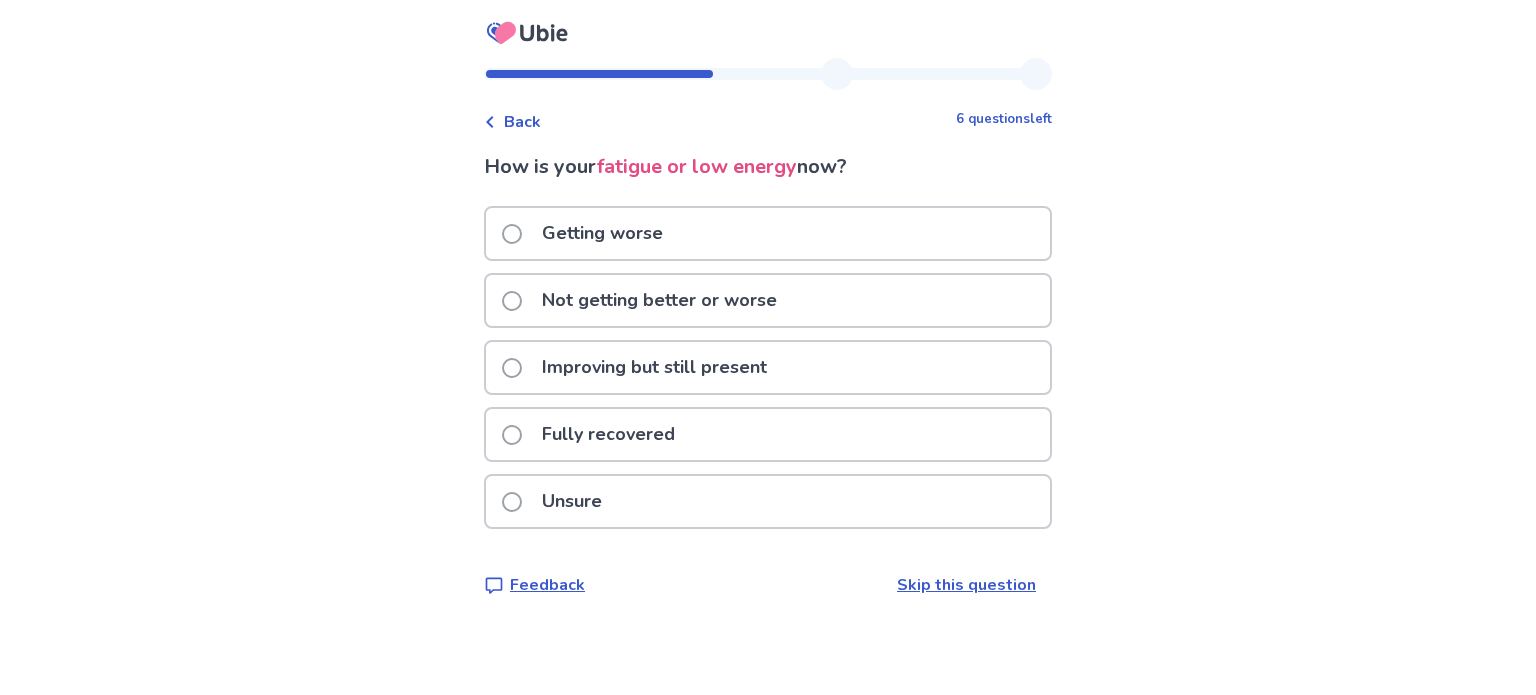 click on "Improving but still present" at bounding box center (654, 367) 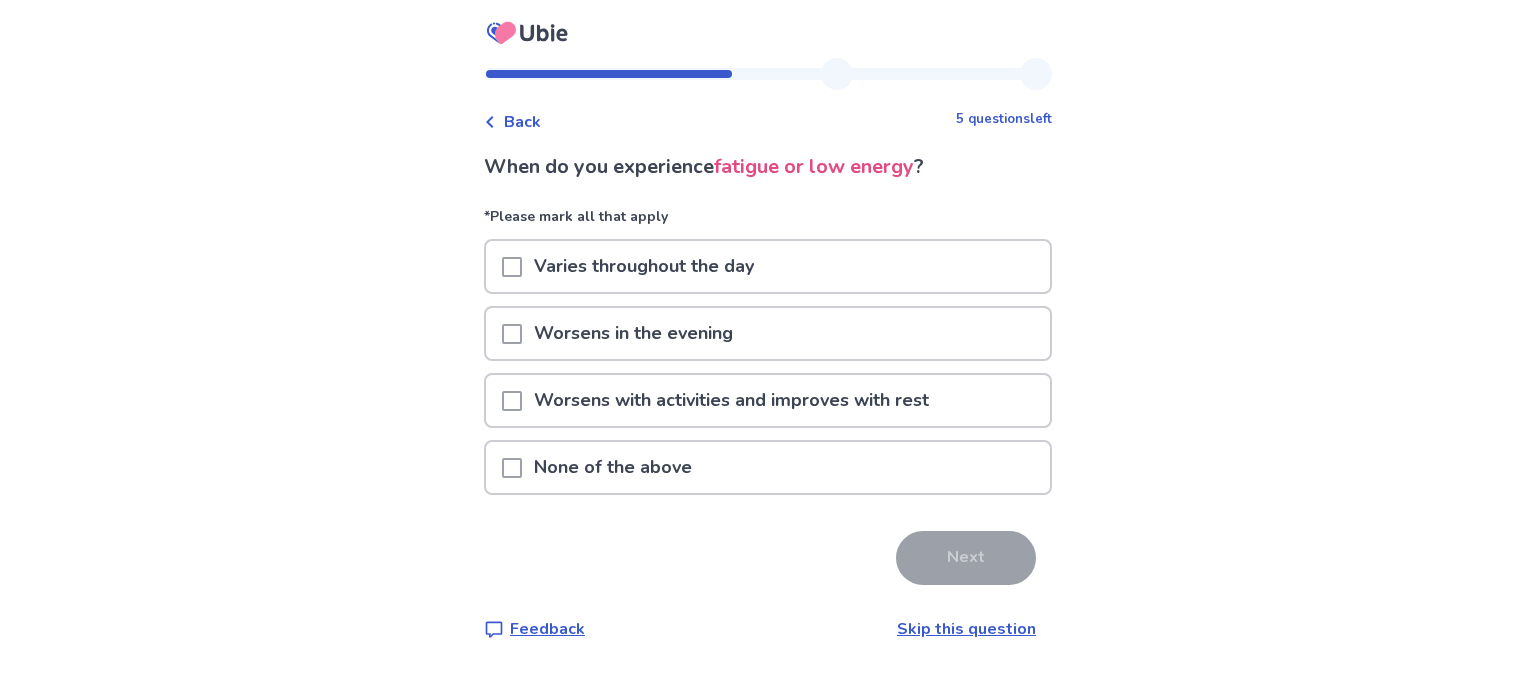 click on "Varies throughout the day" at bounding box center (644, 266) 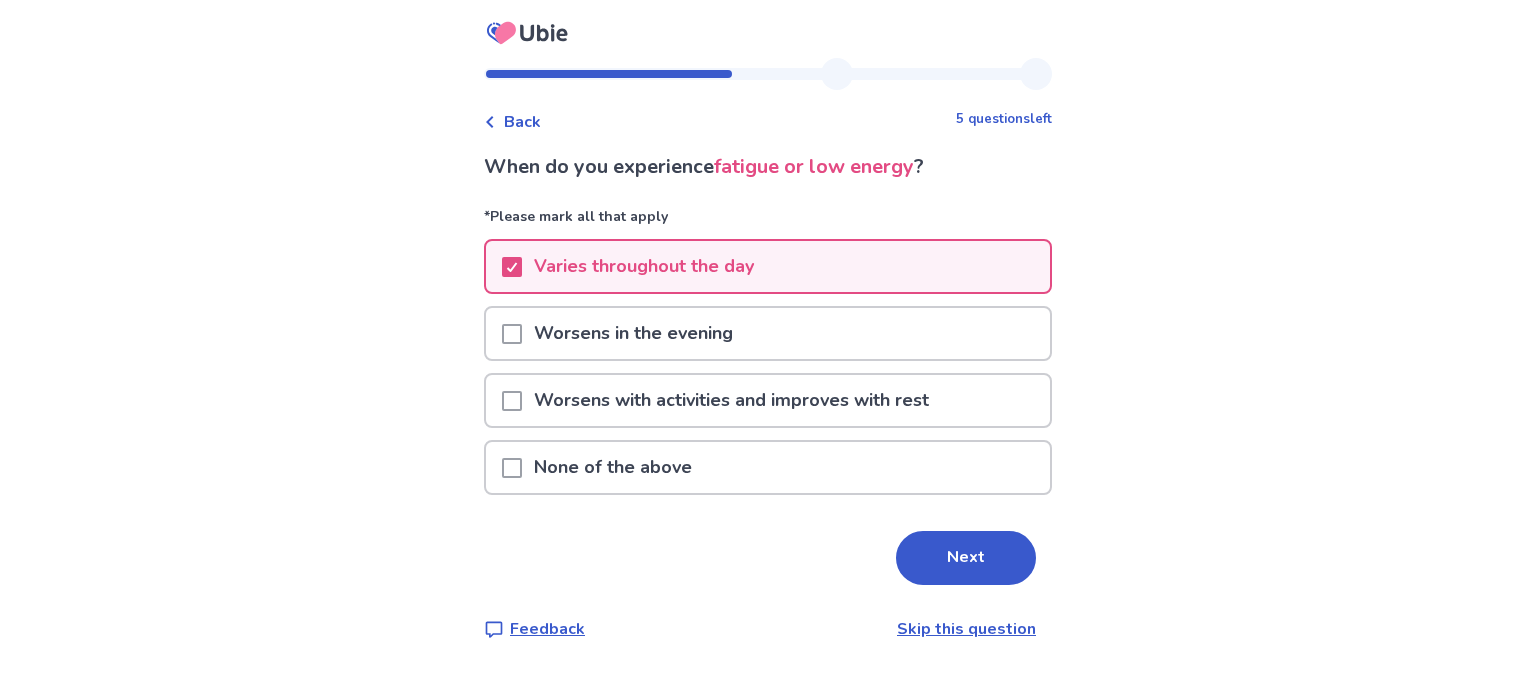 click on "Worsens in the evening" at bounding box center [633, 333] 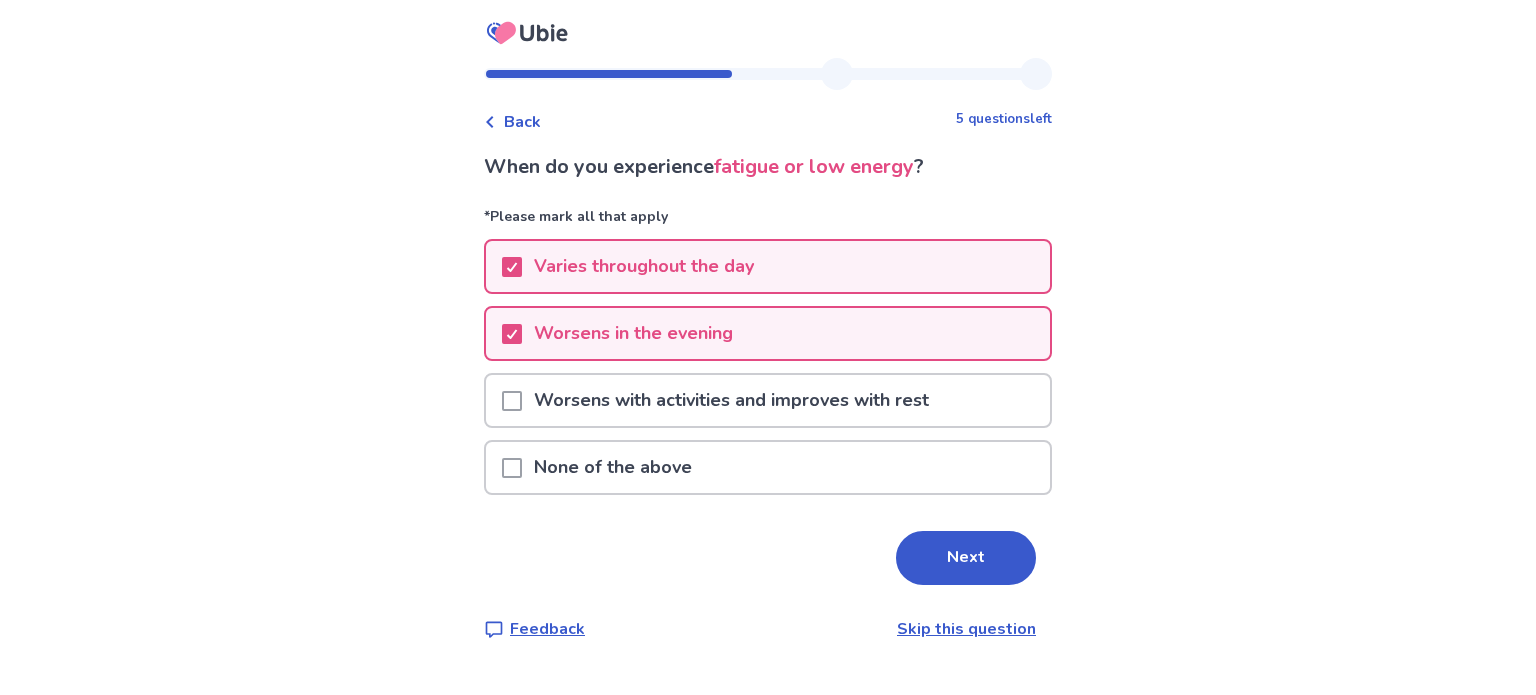 click on "Worsens with activities and improves with rest" at bounding box center (731, 400) 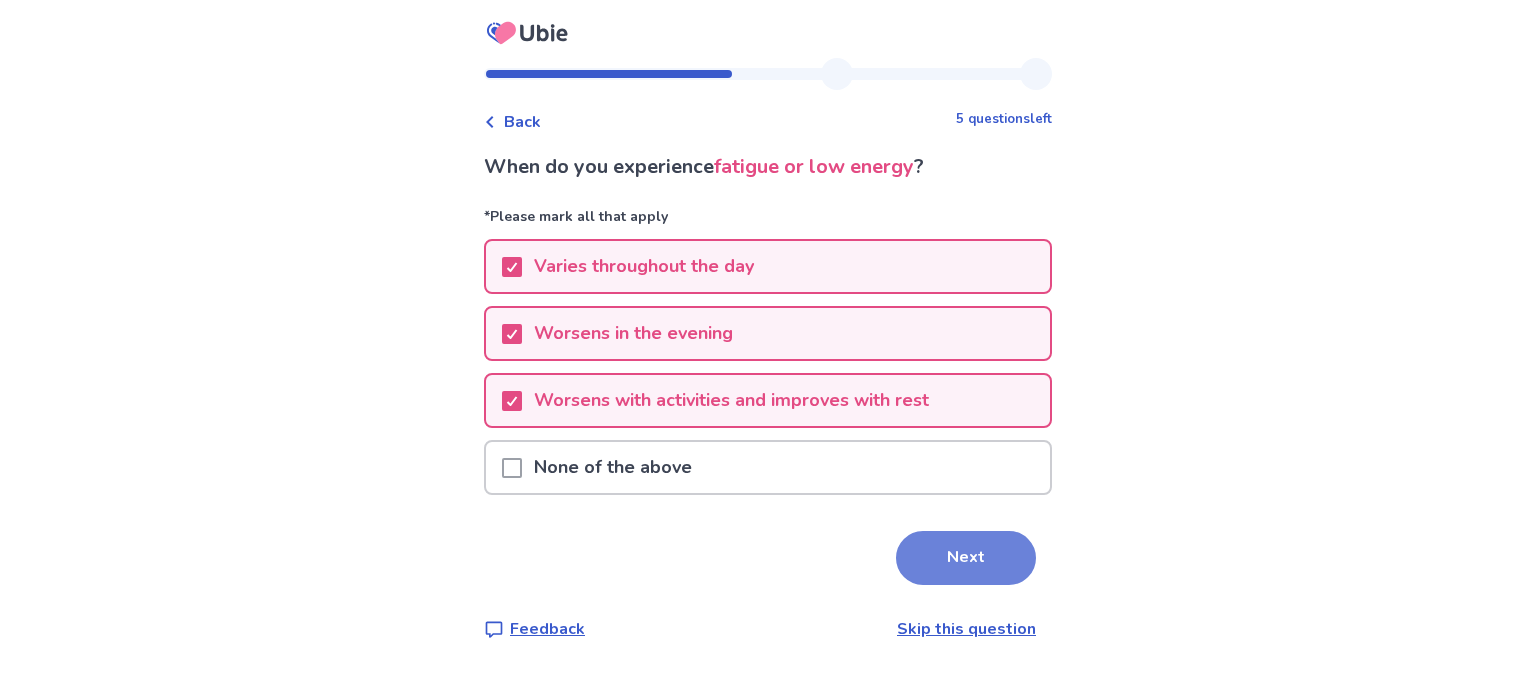 click on "Next" at bounding box center (966, 558) 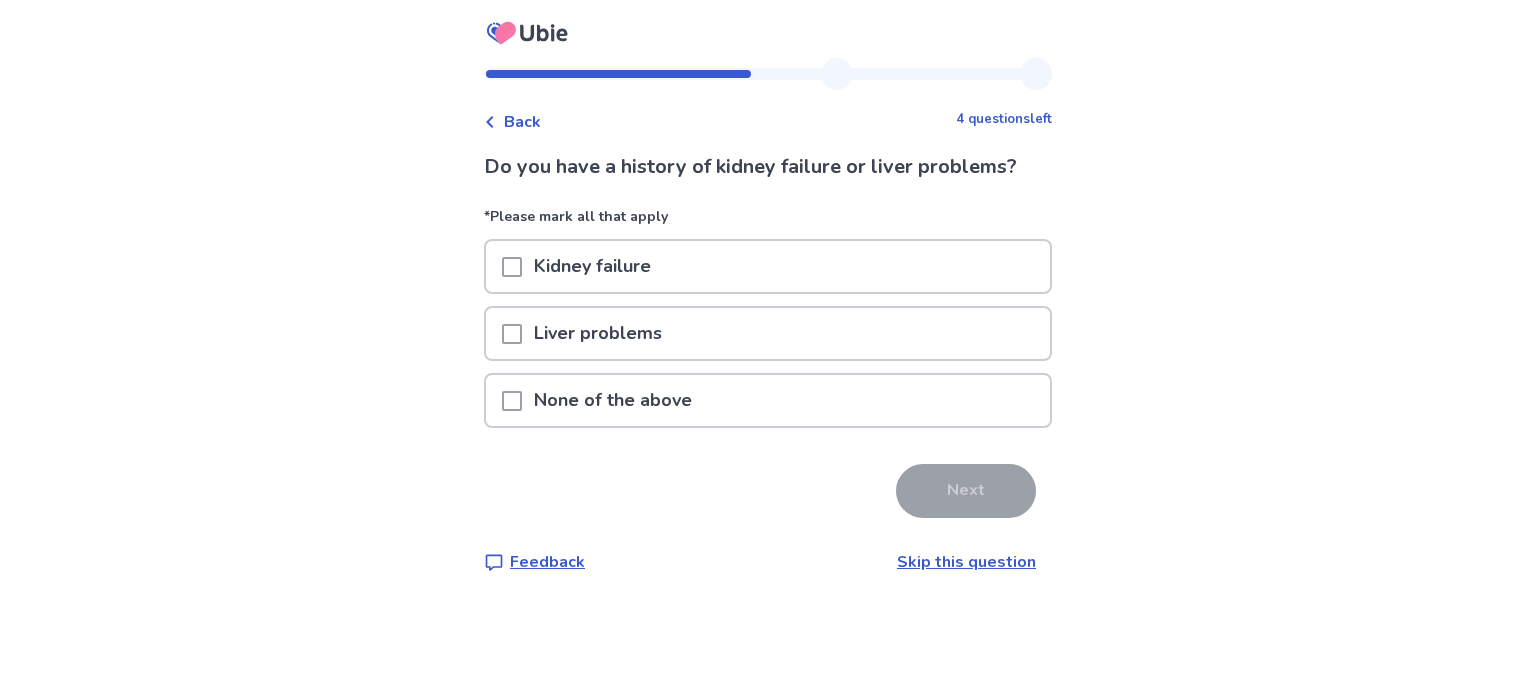 click on "None of the above" at bounding box center (613, 400) 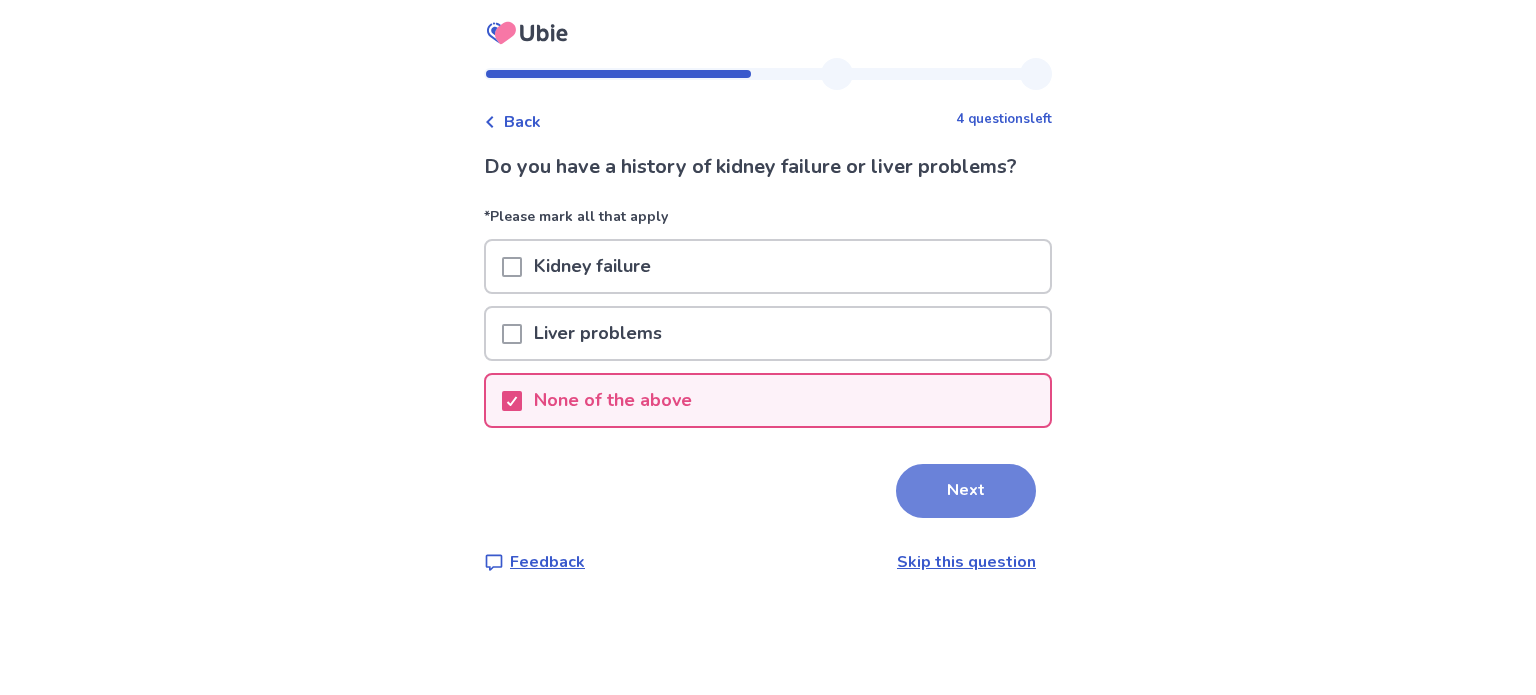click on "Next" at bounding box center (966, 491) 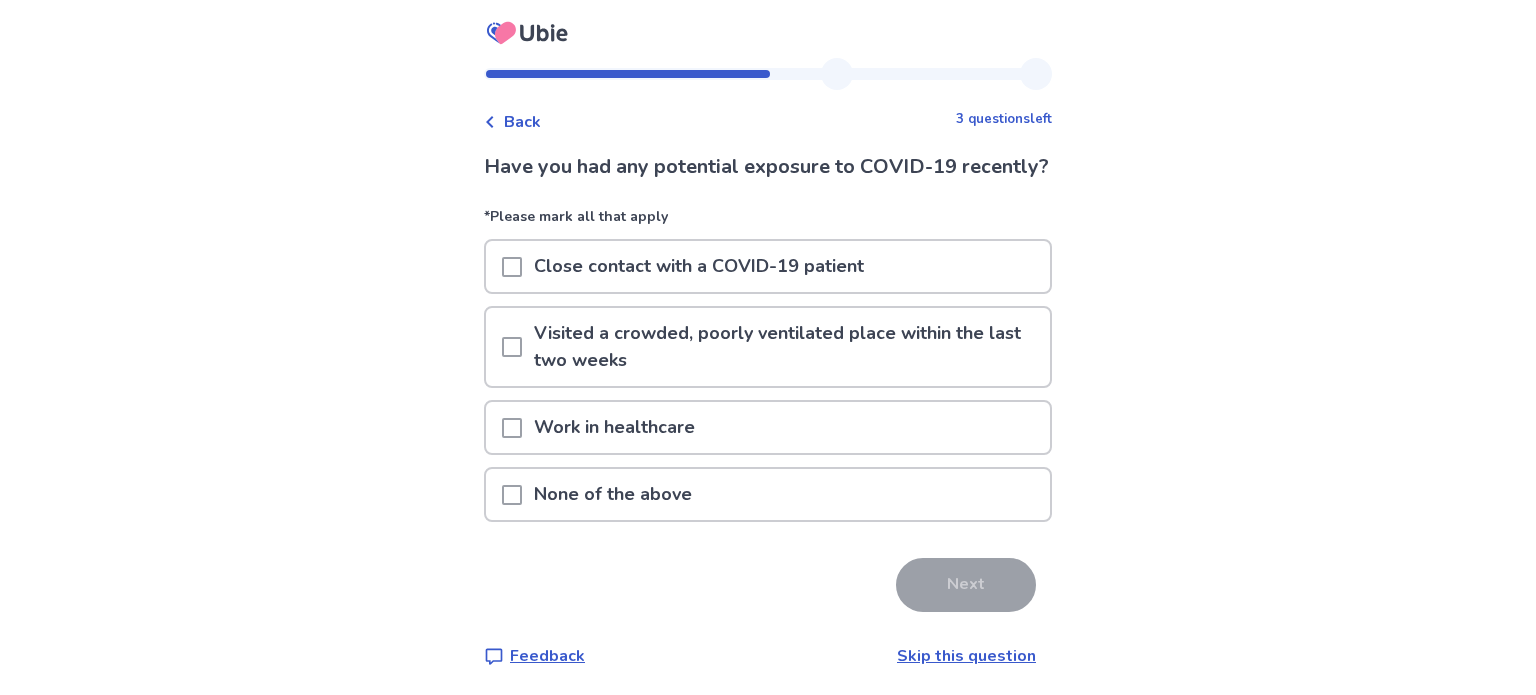 click on "None of the above" at bounding box center [613, 494] 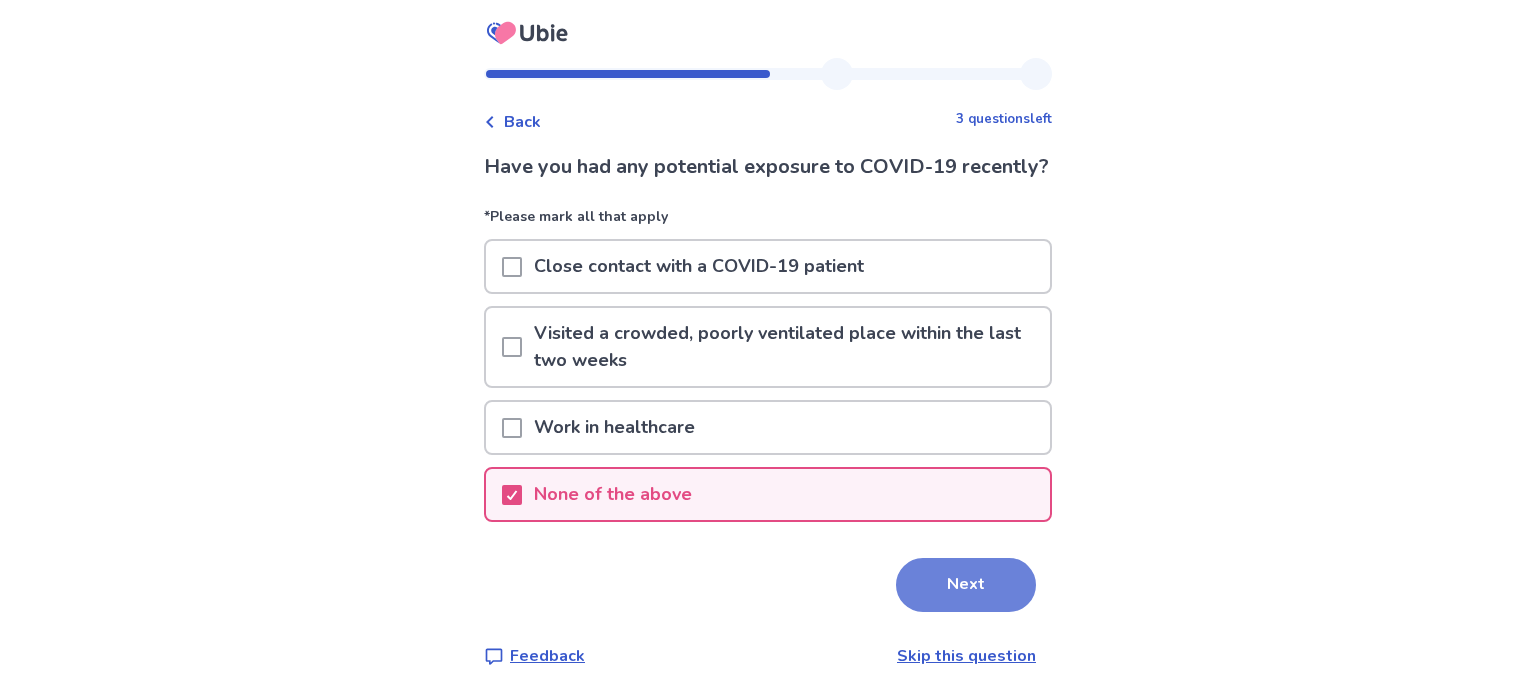 click on "Next" at bounding box center [966, 585] 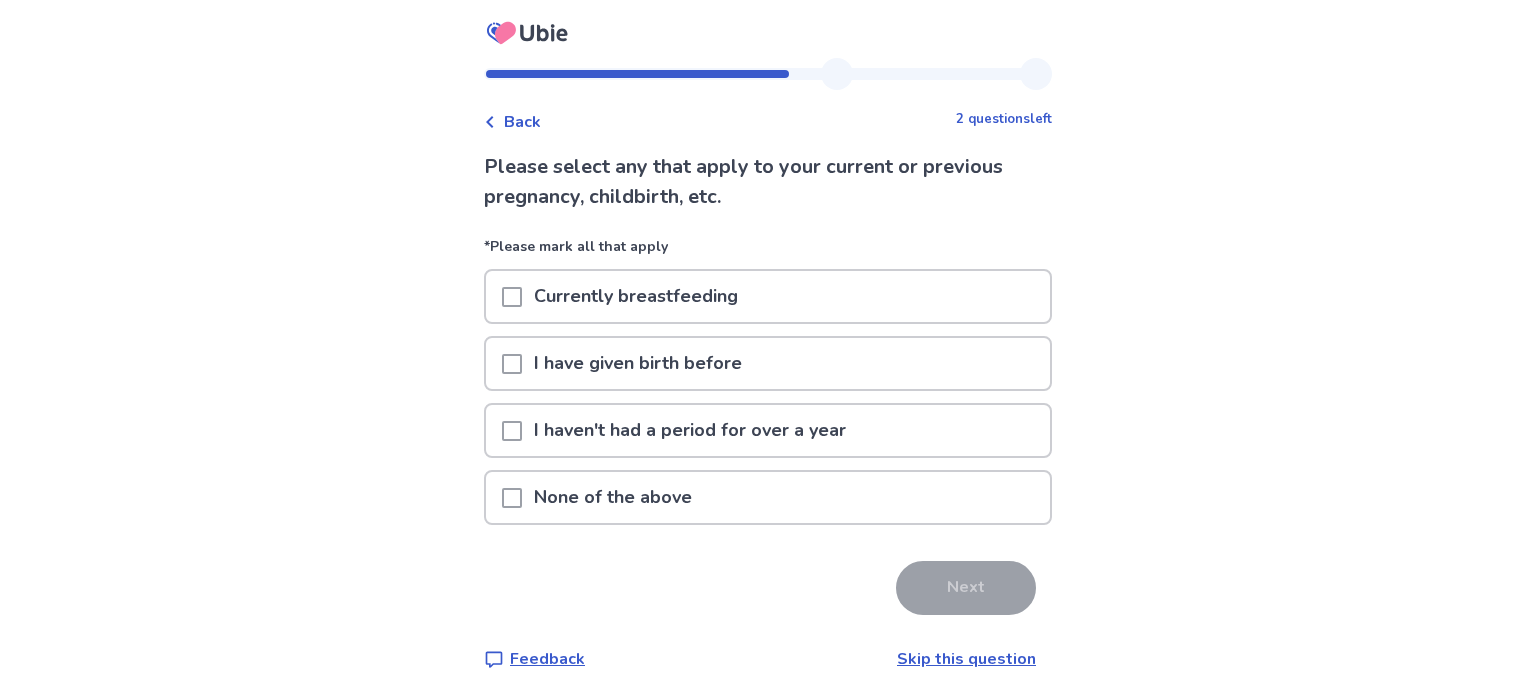 click on "None of the above" at bounding box center (768, 497) 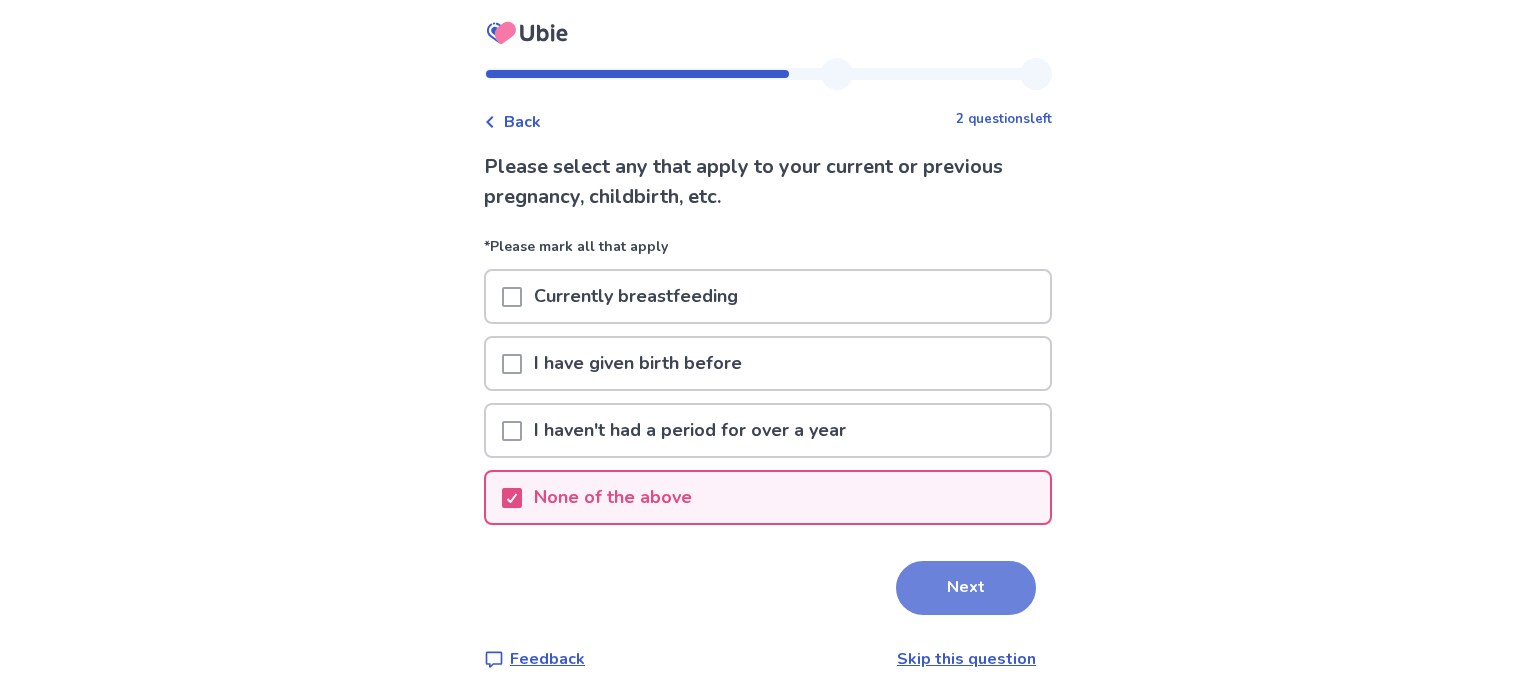 click on "Next" at bounding box center (966, 588) 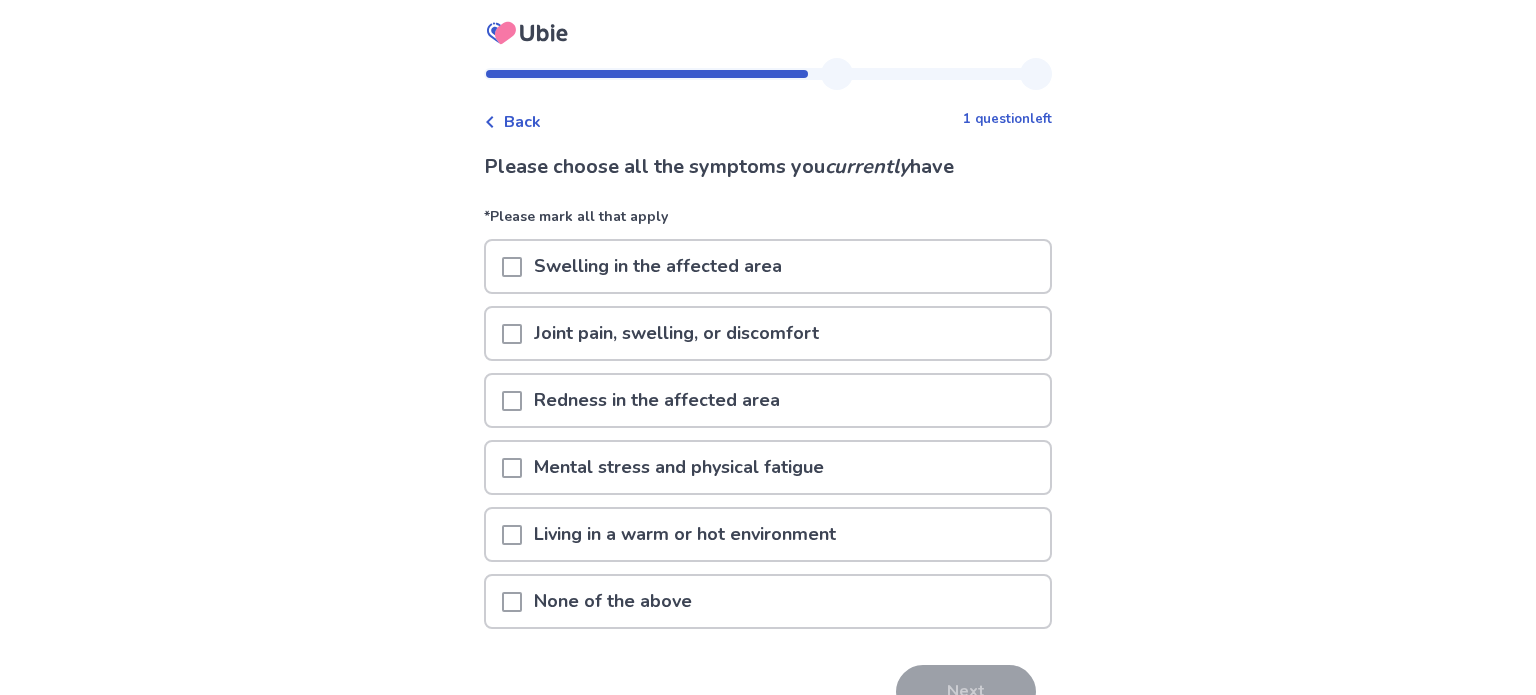 click on "Joint pain, swelling, or discomfort" at bounding box center [676, 333] 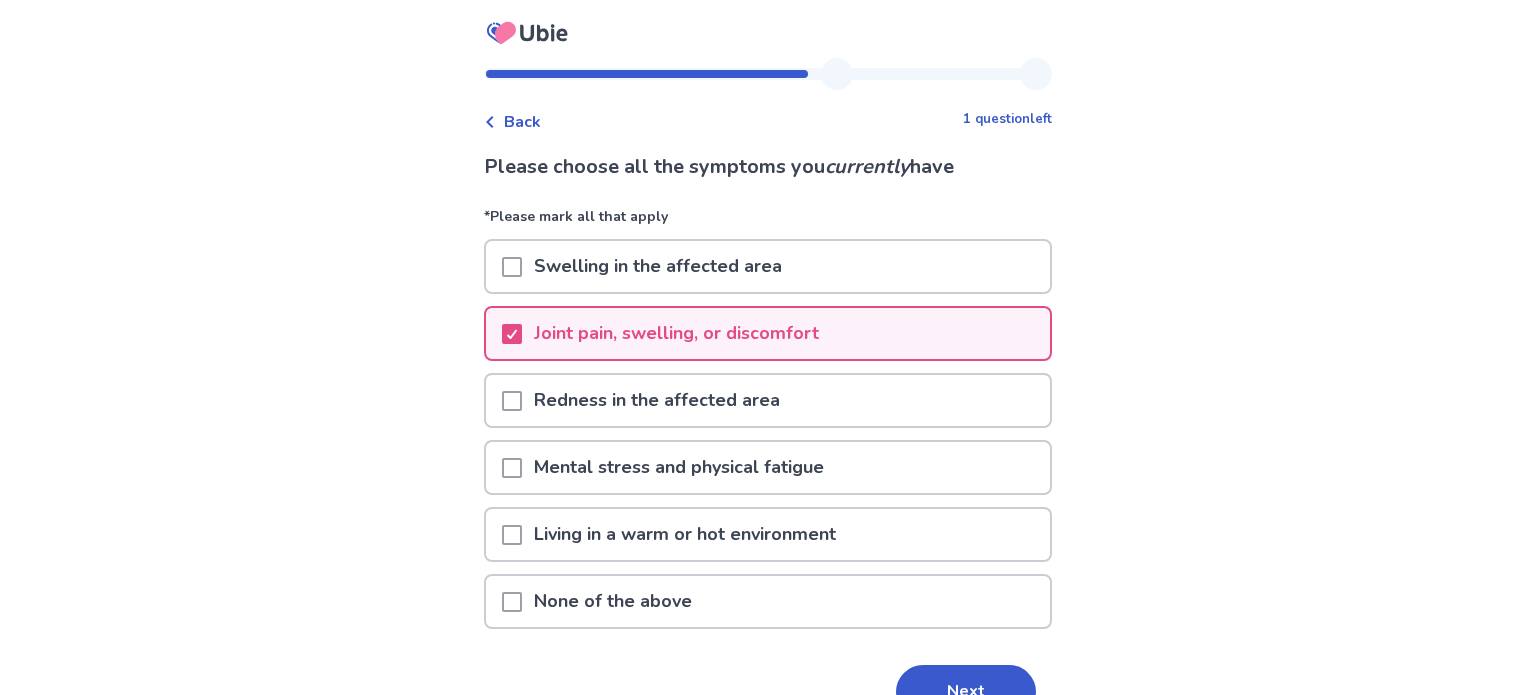 click on "Mental stress and physical fatigue" at bounding box center (679, 467) 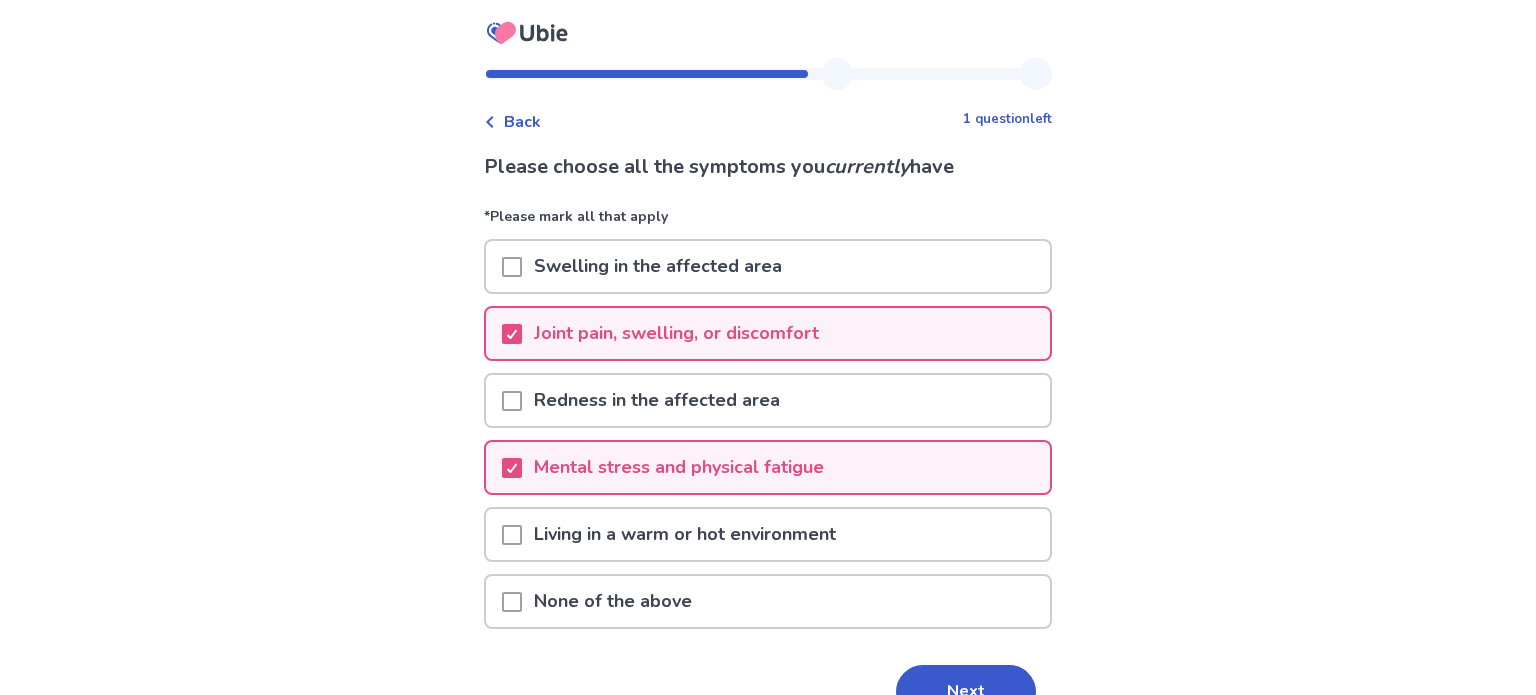 click on "Living in a warm or hot environment" at bounding box center [685, 534] 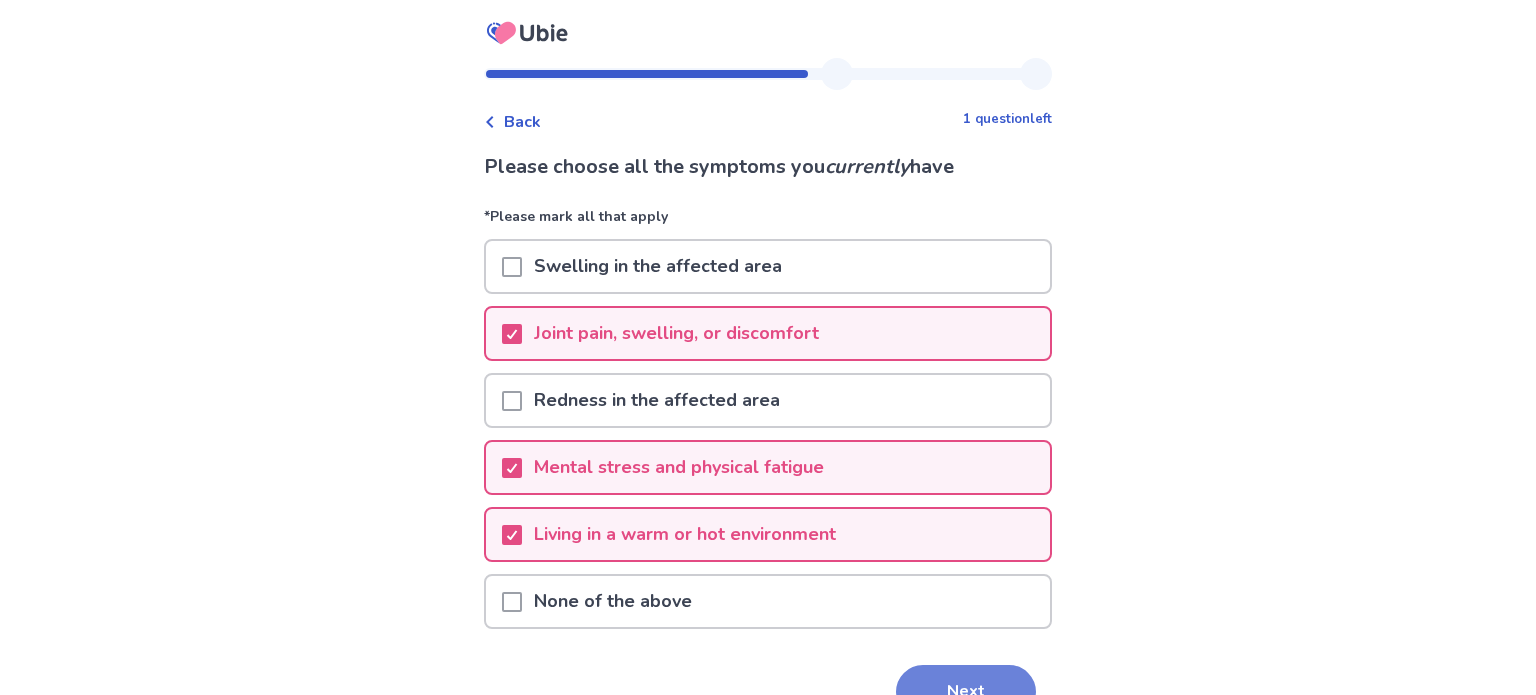 click on "Next" at bounding box center [966, 692] 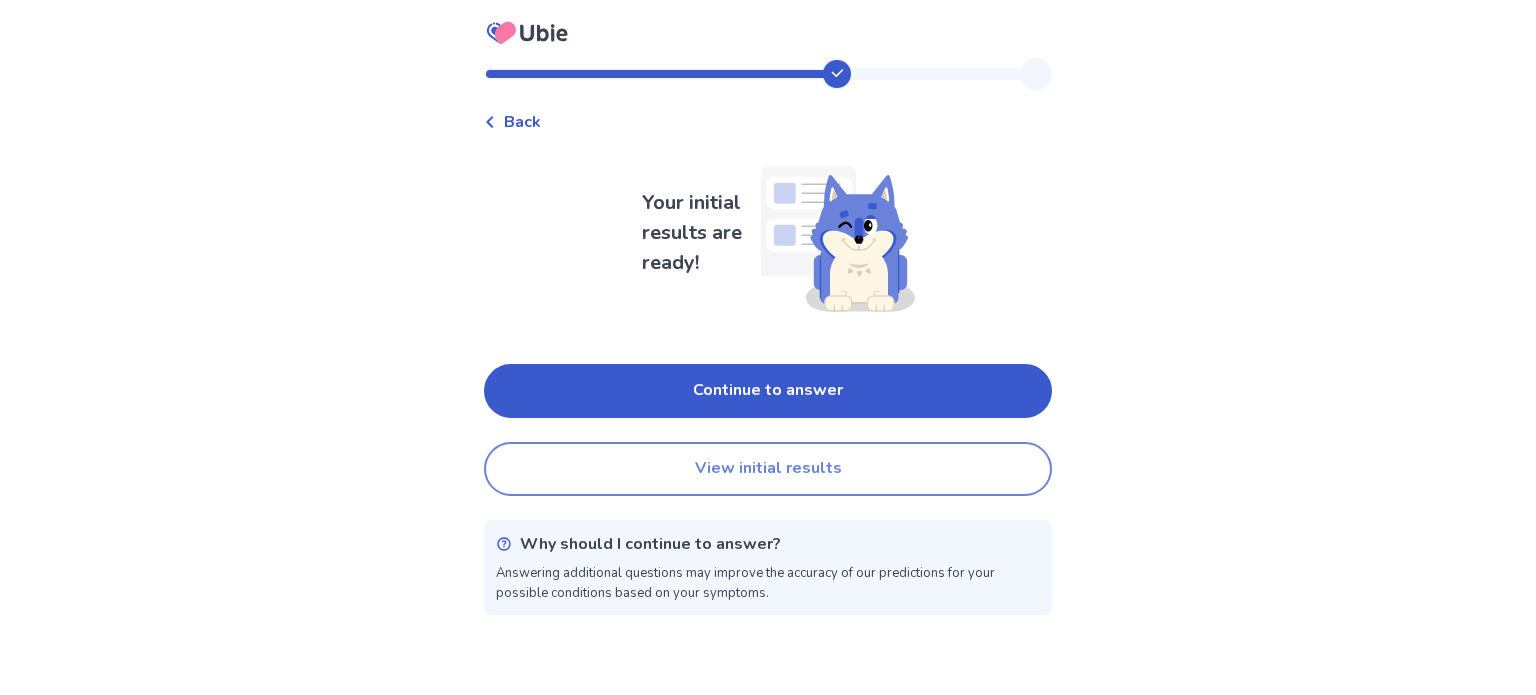 click on "View initial results" at bounding box center (768, 469) 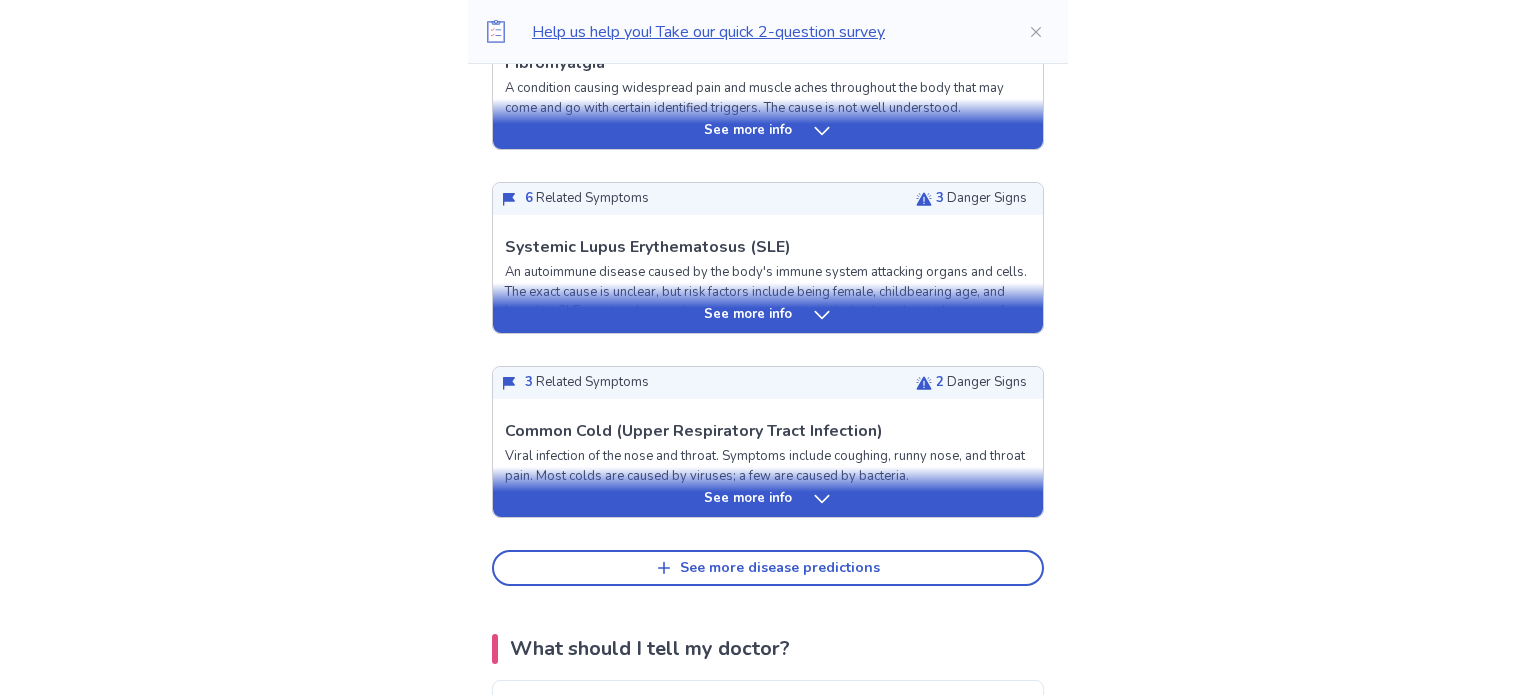 scroll, scrollTop: 0, scrollLeft: 0, axis: both 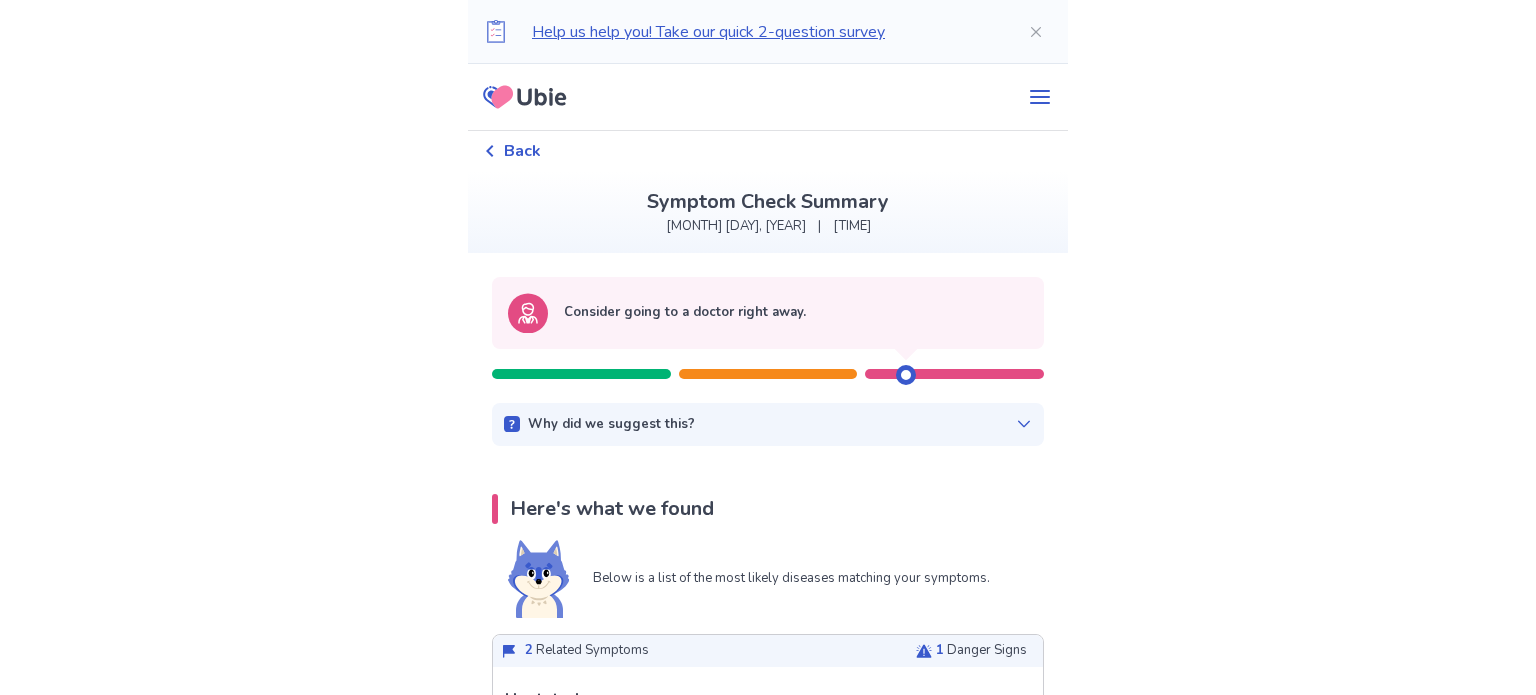 click on "Back" at bounding box center (512, 151) 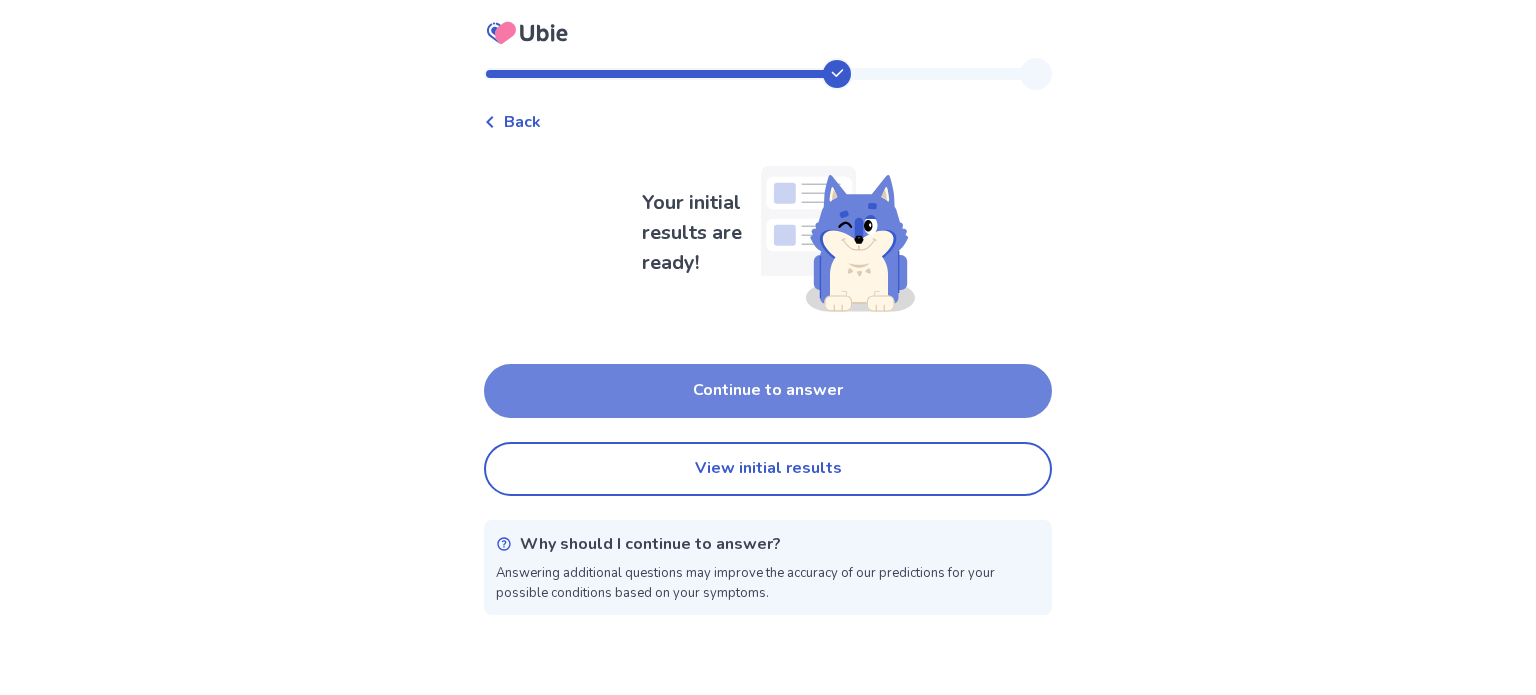 click on "Continue to answer" at bounding box center (768, 391) 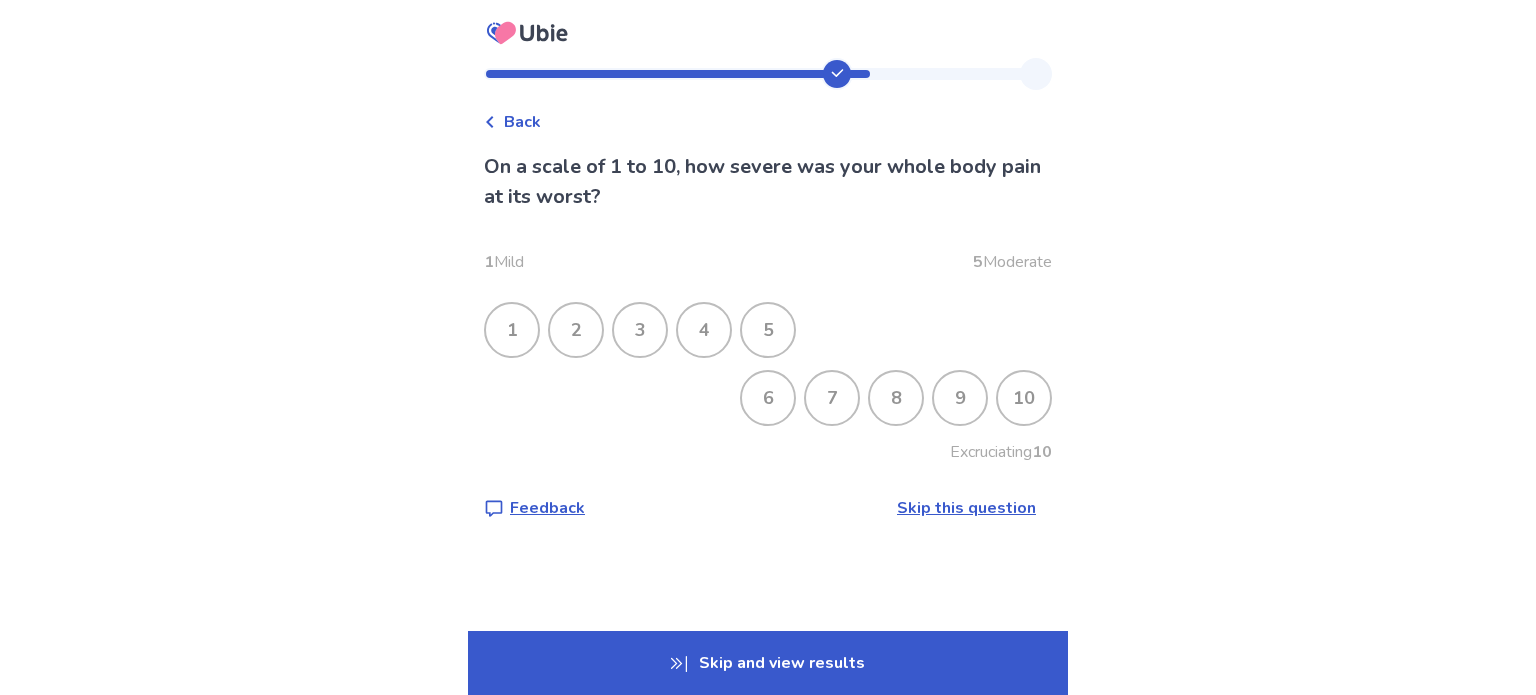 click on "7" at bounding box center (832, 398) 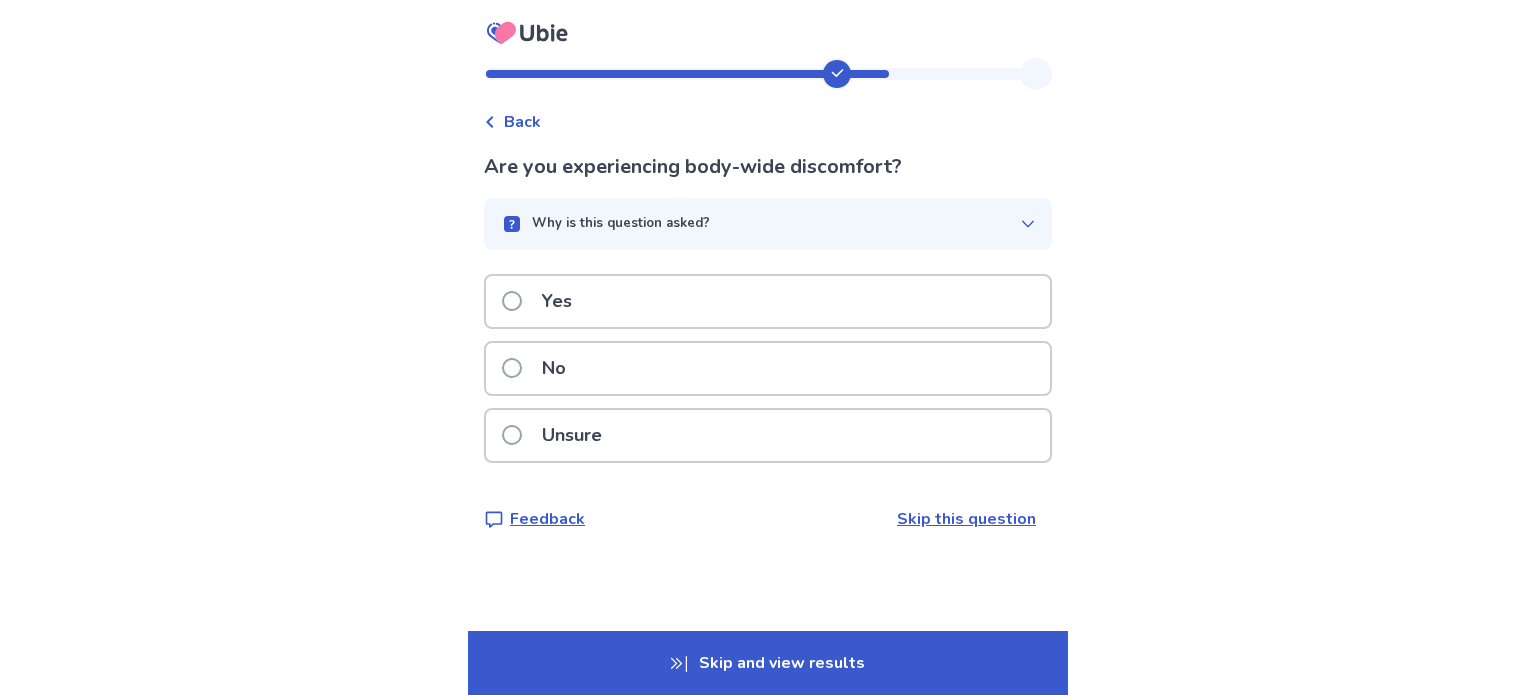 click on "Yes" at bounding box center [768, 301] 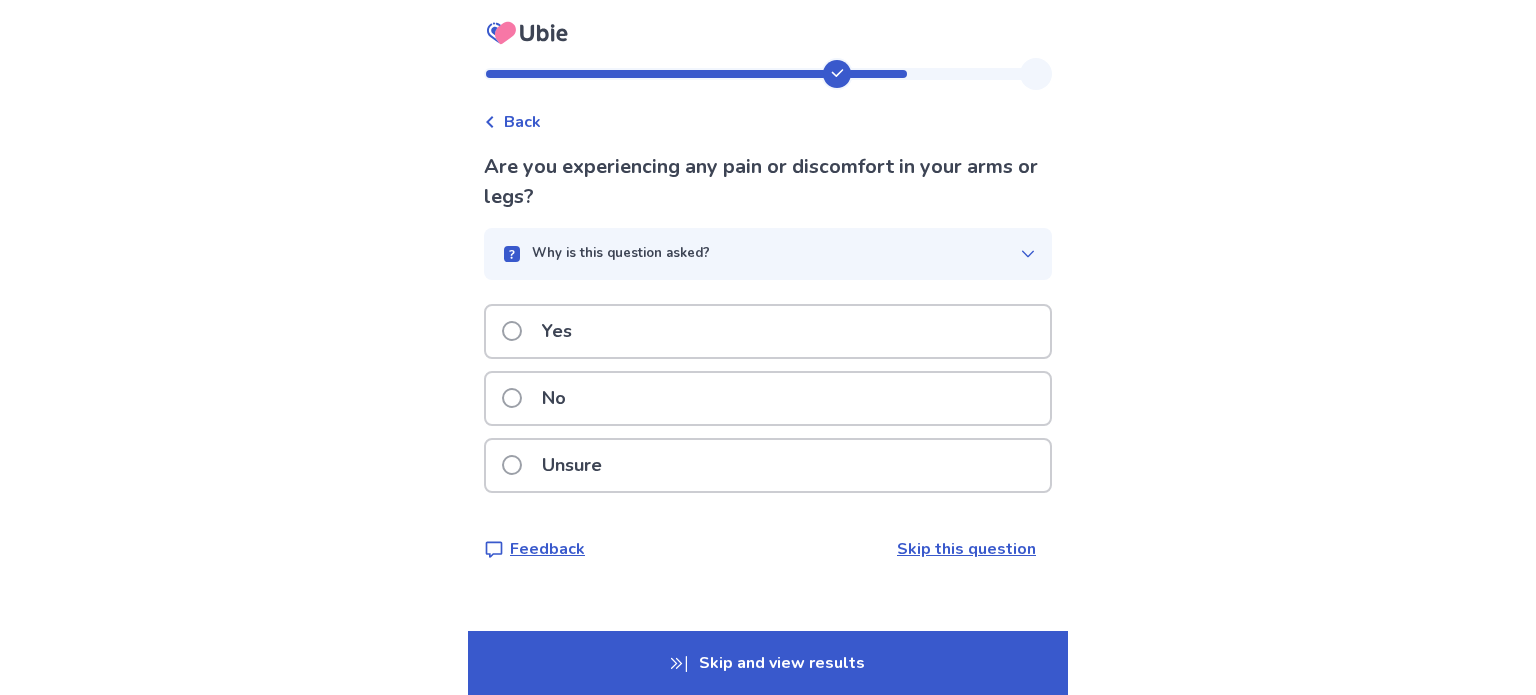 click on "Yes" at bounding box center (768, 331) 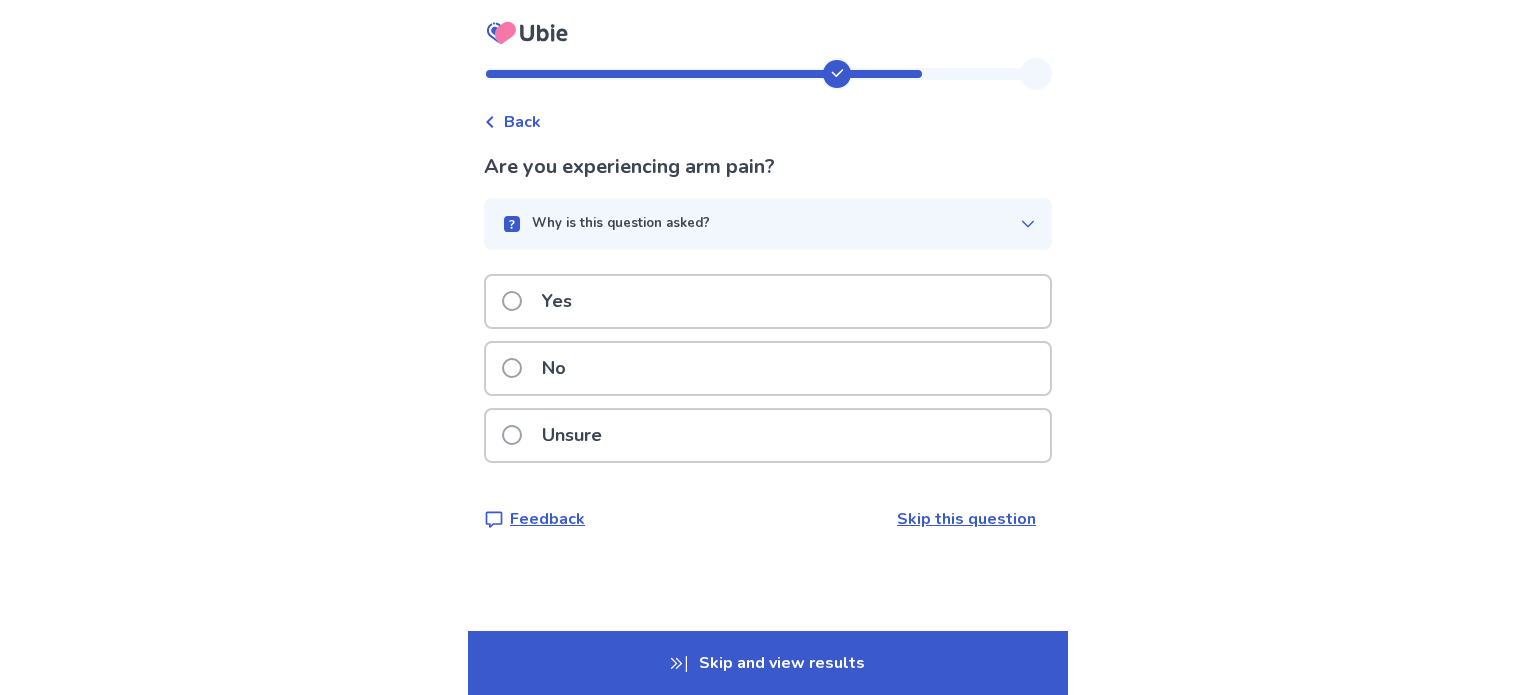 click on "Yes" at bounding box center (768, 301) 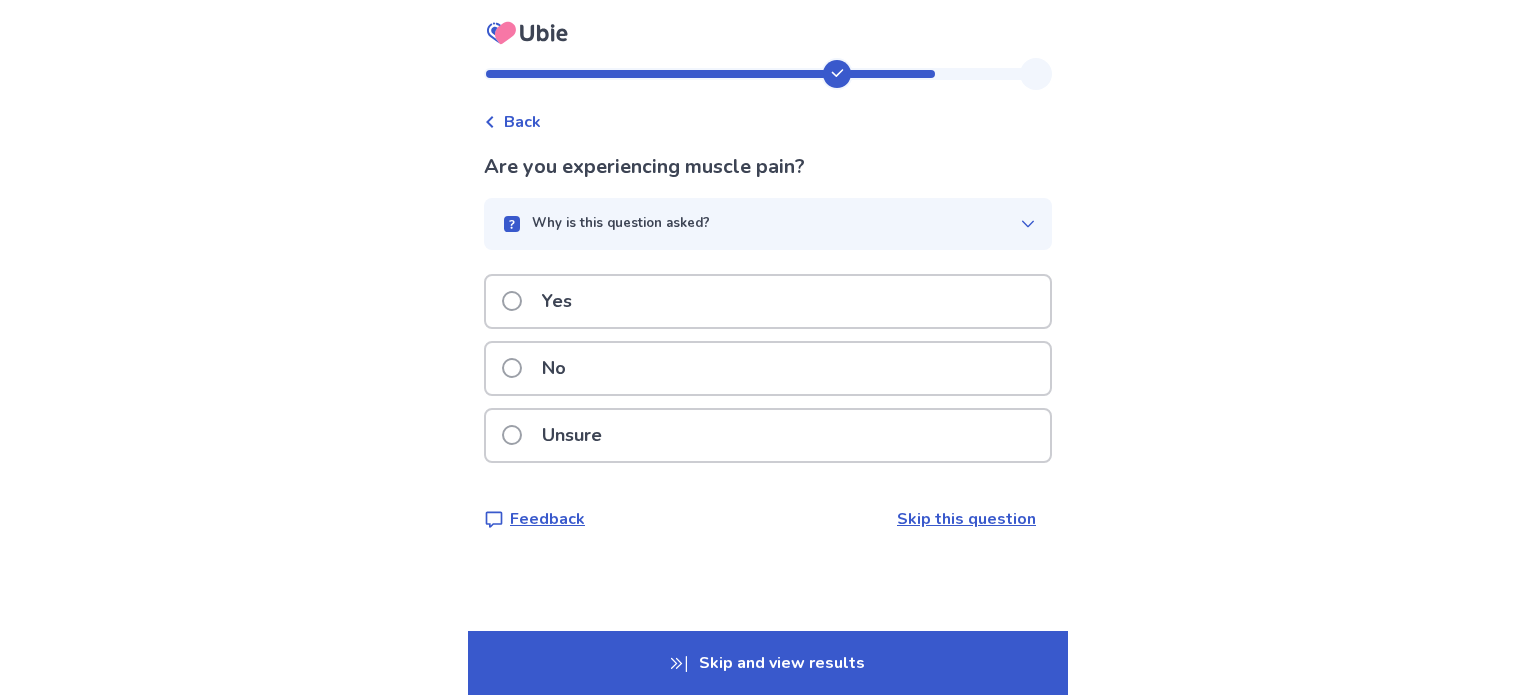 click on "Yes" at bounding box center [768, 301] 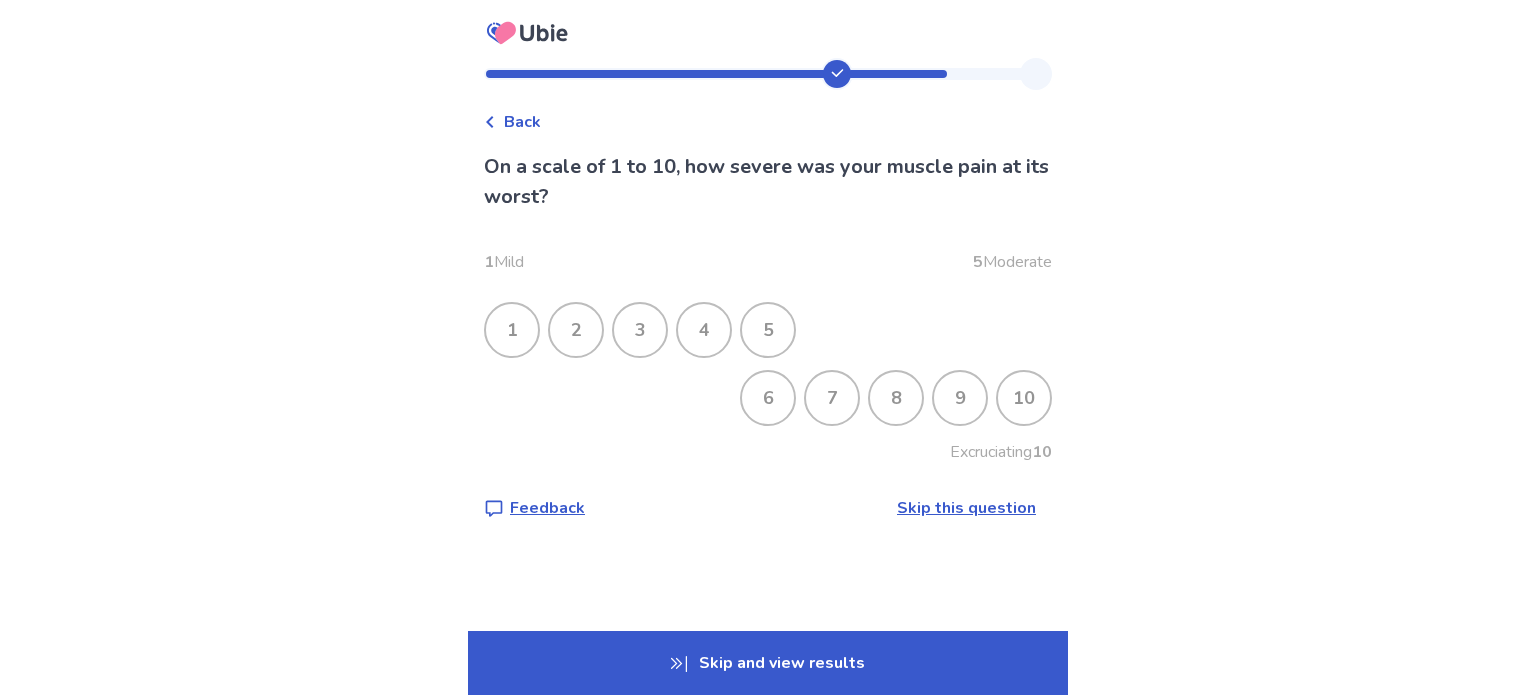 click on "8" at bounding box center [896, 398] 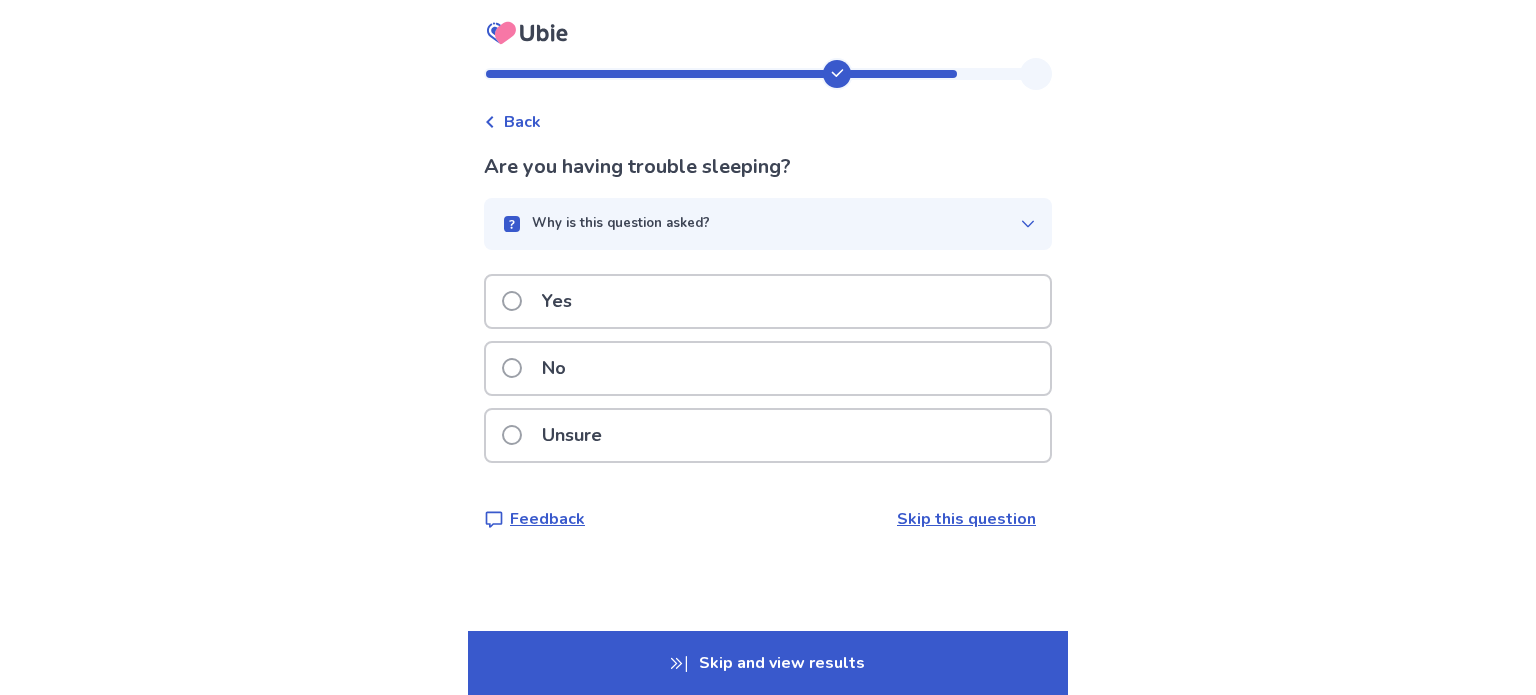 click on "Yes" at bounding box center (768, 301) 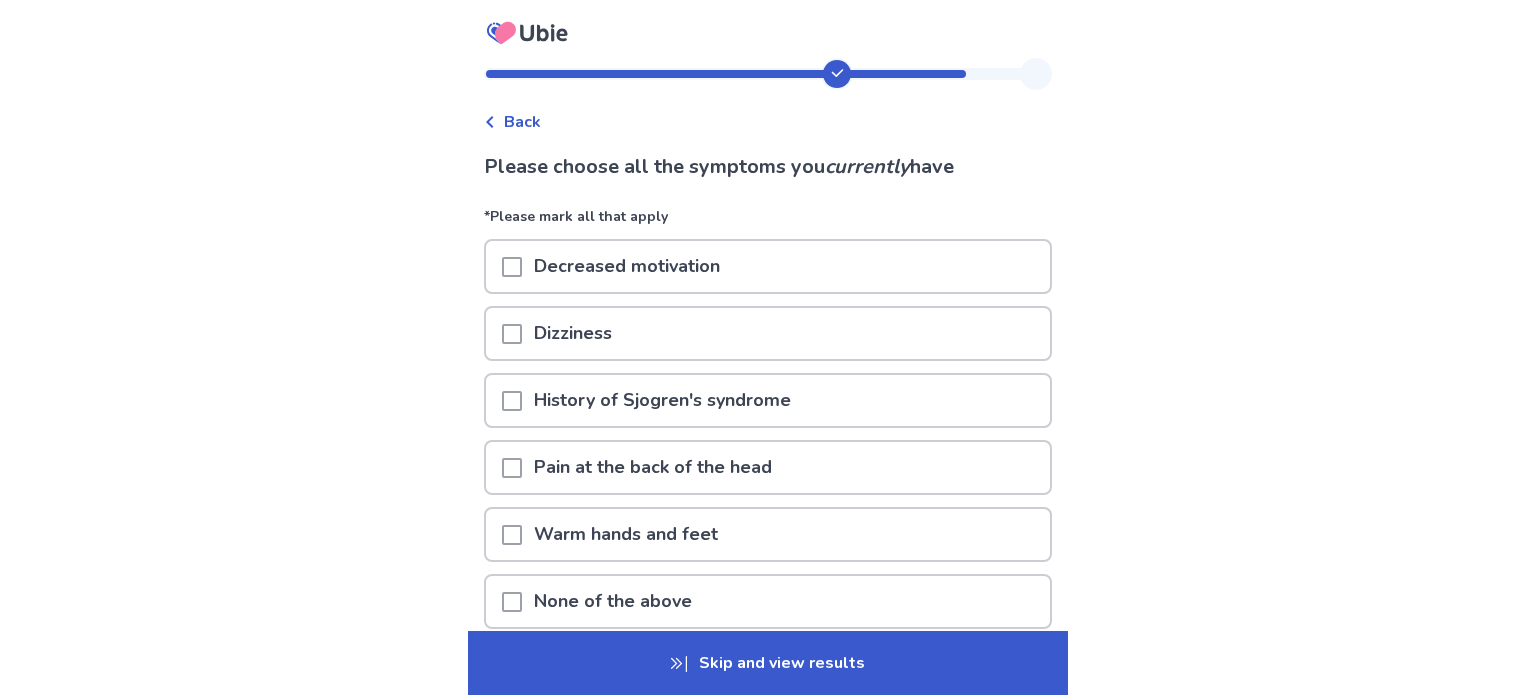 click on "Decreased motivation" at bounding box center (627, 266) 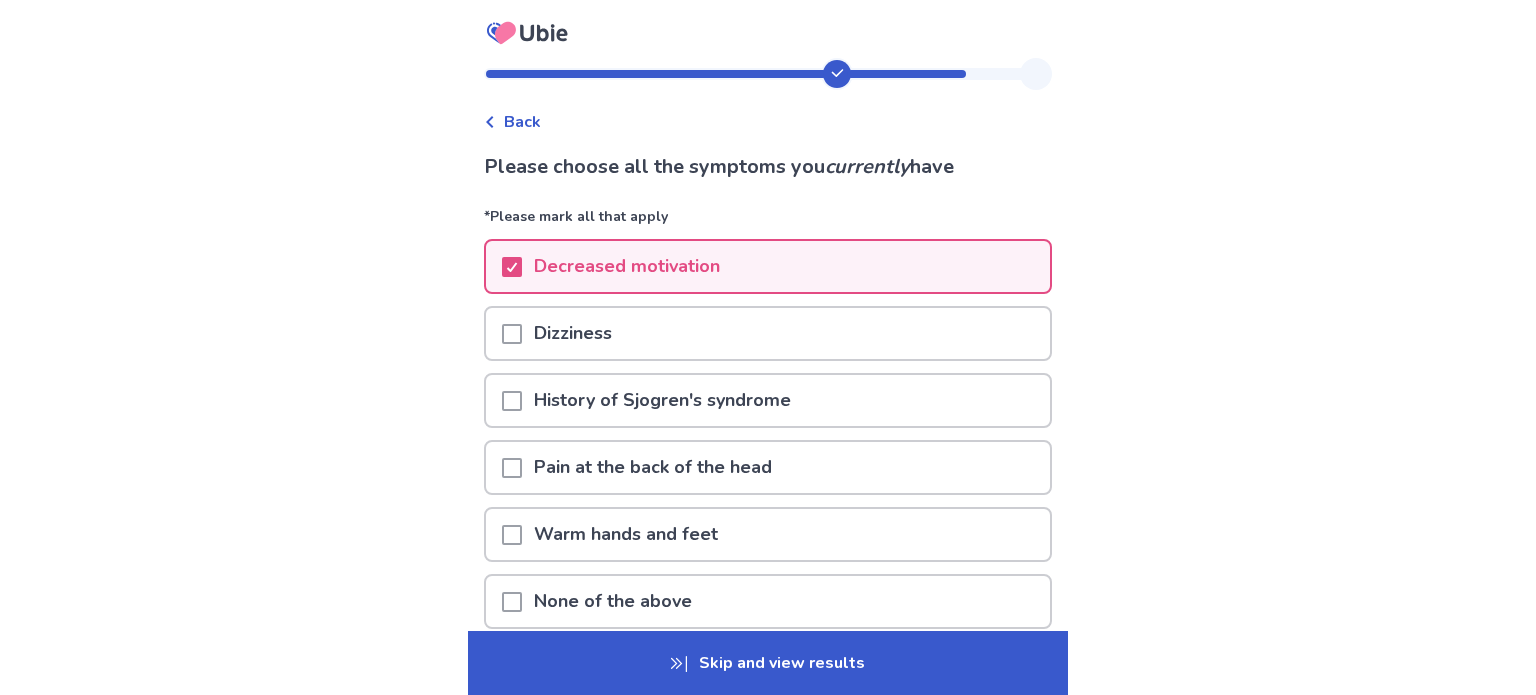 click on "Dizziness" at bounding box center (573, 333) 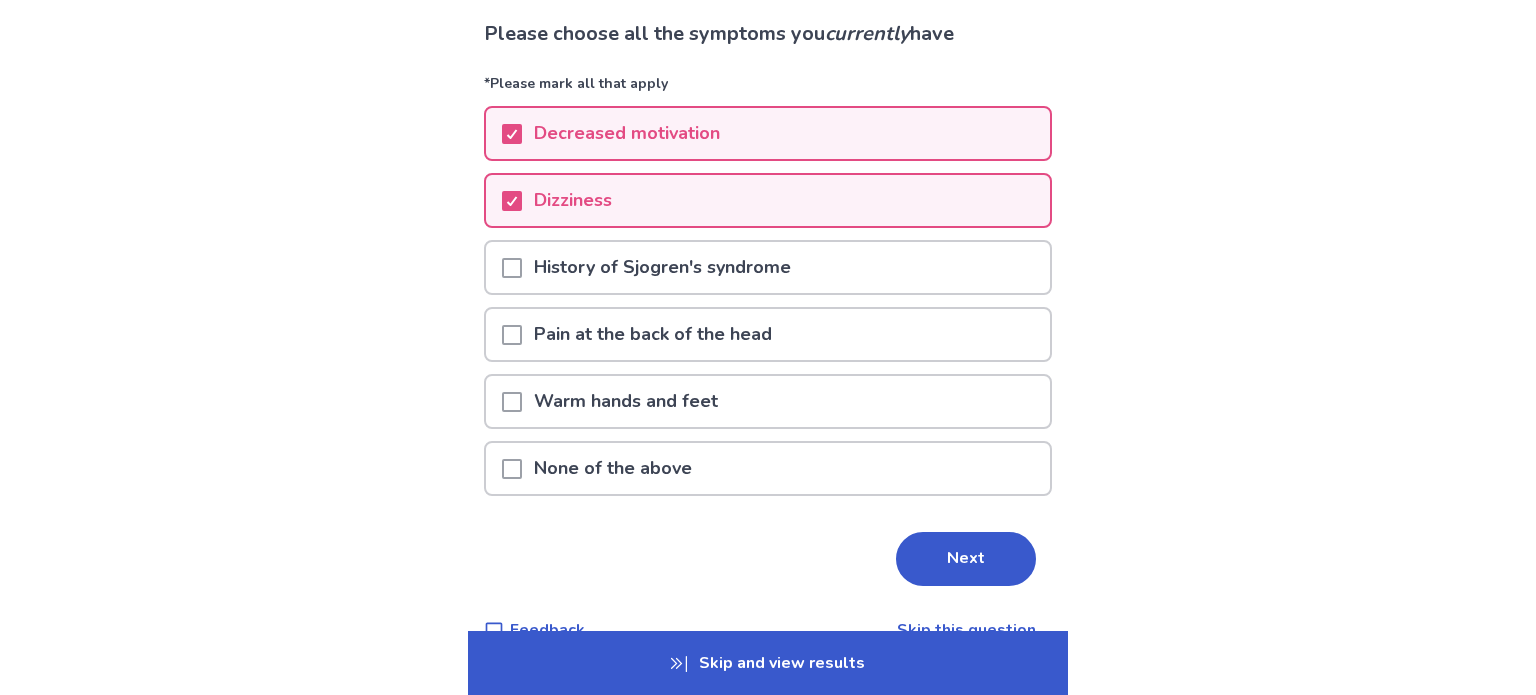 scroll, scrollTop: 171, scrollLeft: 0, axis: vertical 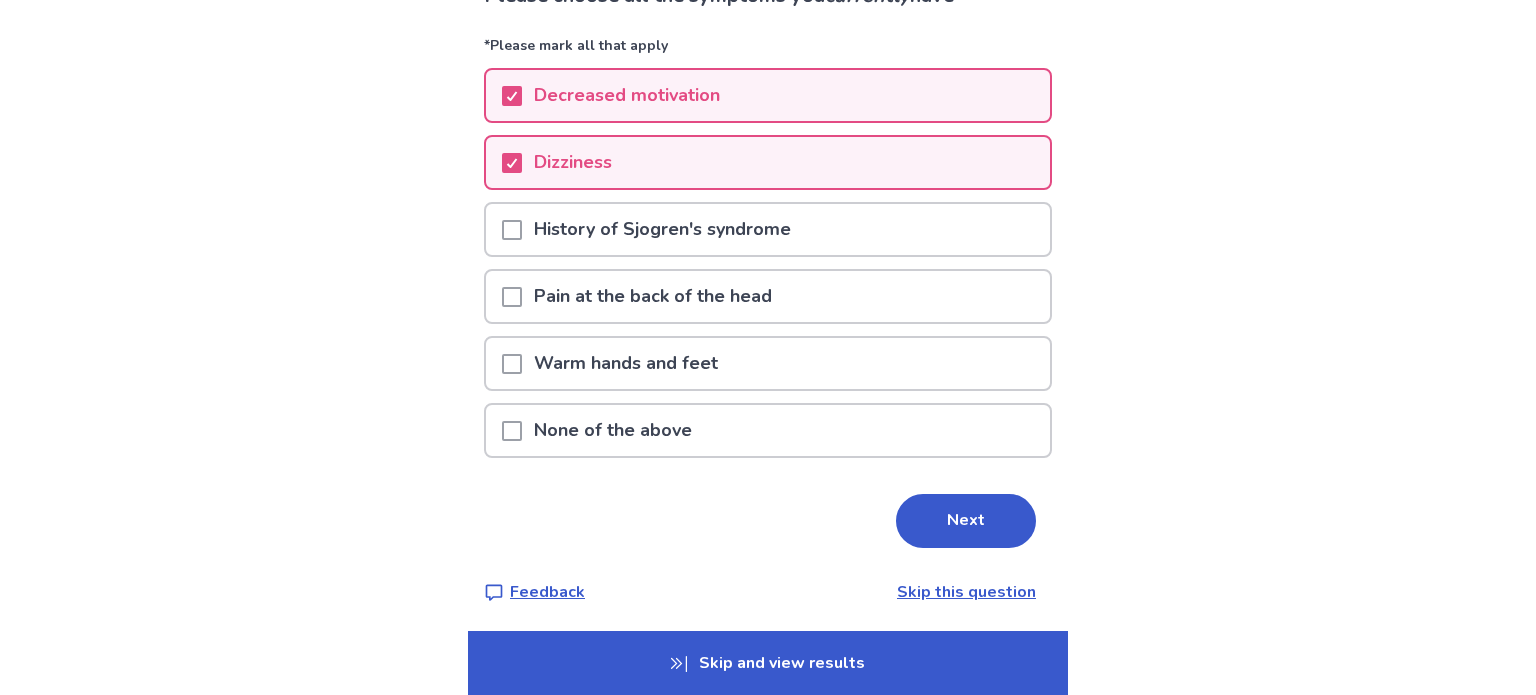 click on "Warm hands and feet" at bounding box center [626, 363] 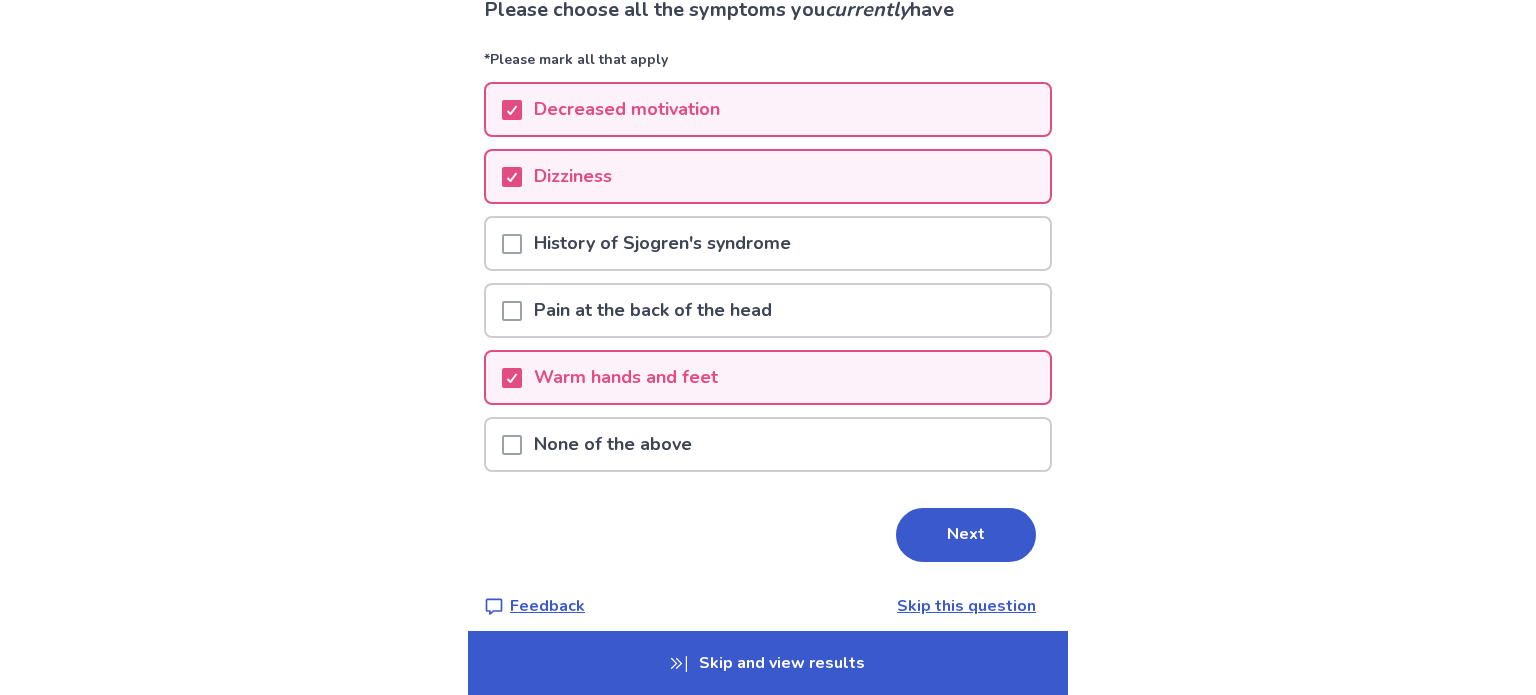 scroll, scrollTop: 0, scrollLeft: 0, axis: both 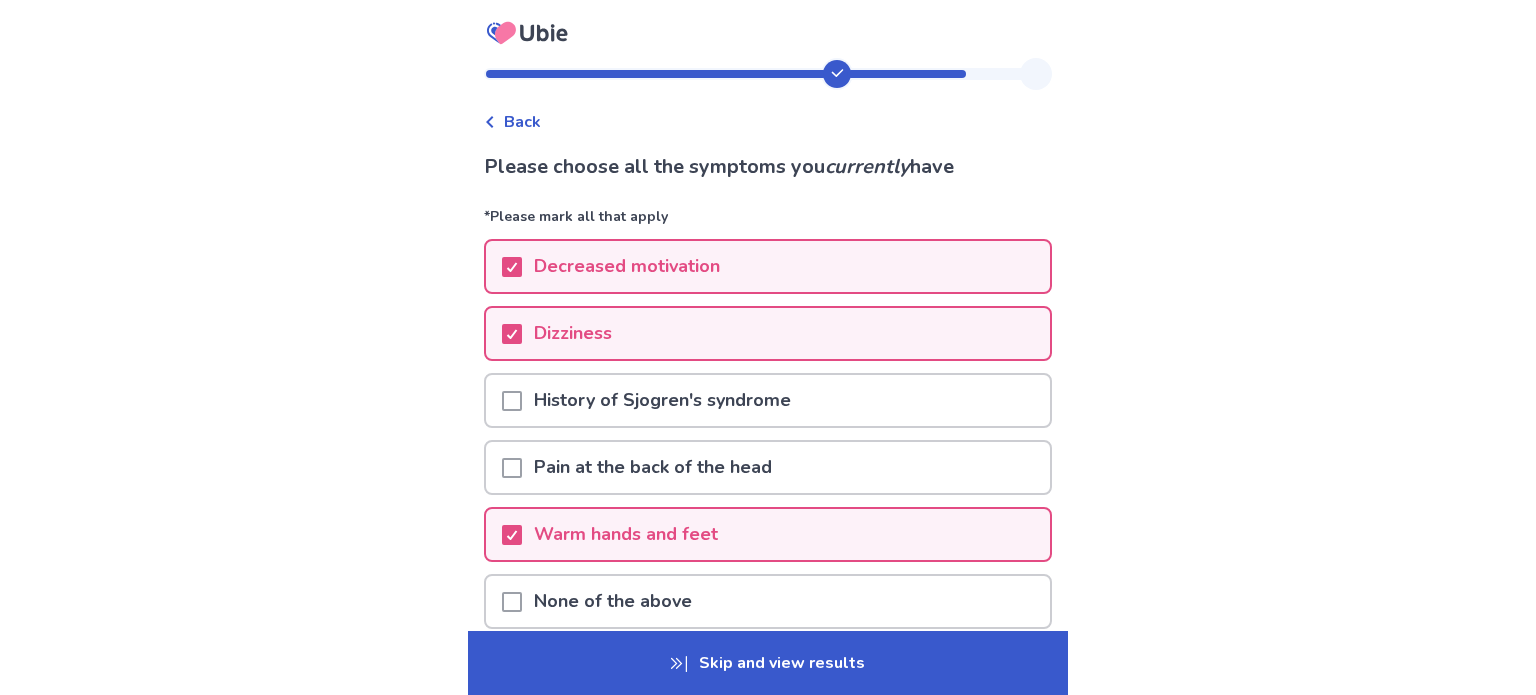 click on "Warm hands and feet" at bounding box center (768, 534) 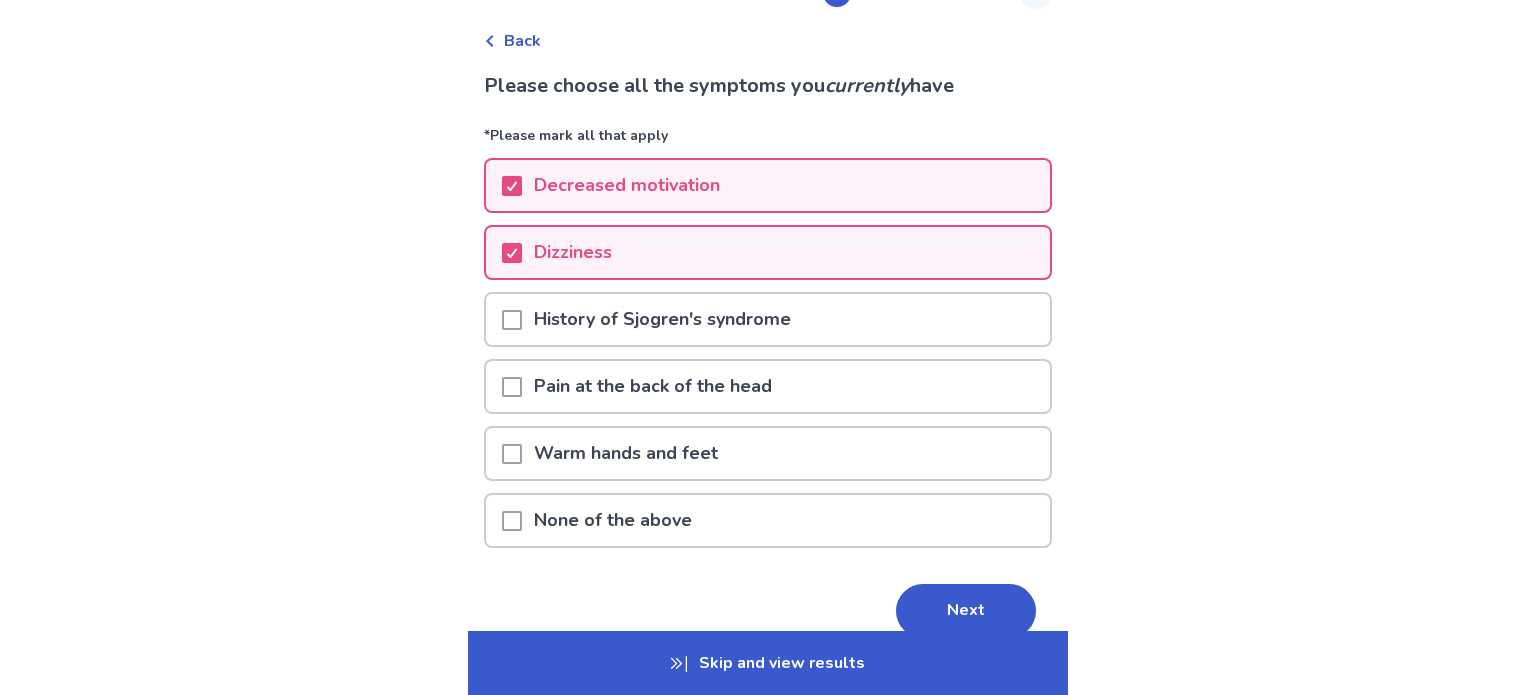 scroll, scrollTop: 132, scrollLeft: 0, axis: vertical 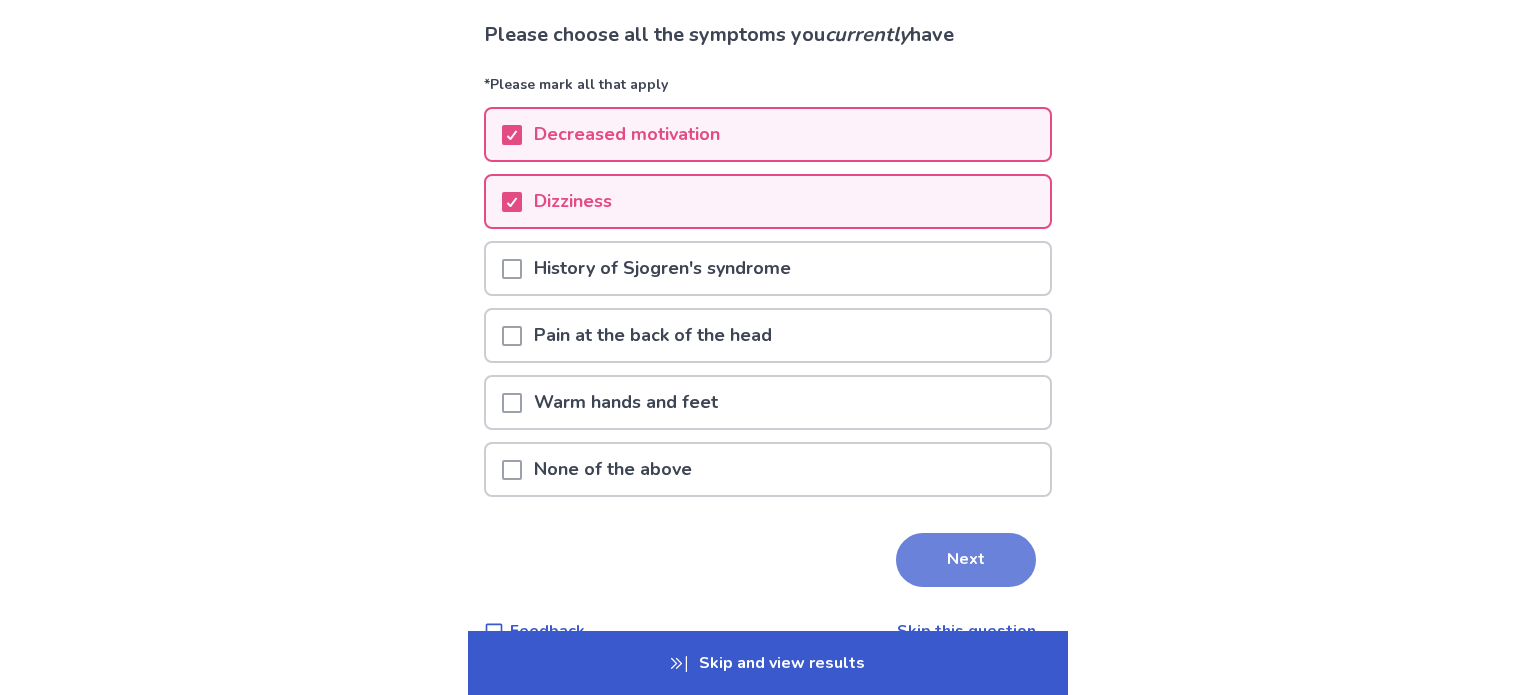 click on "Next" at bounding box center (966, 560) 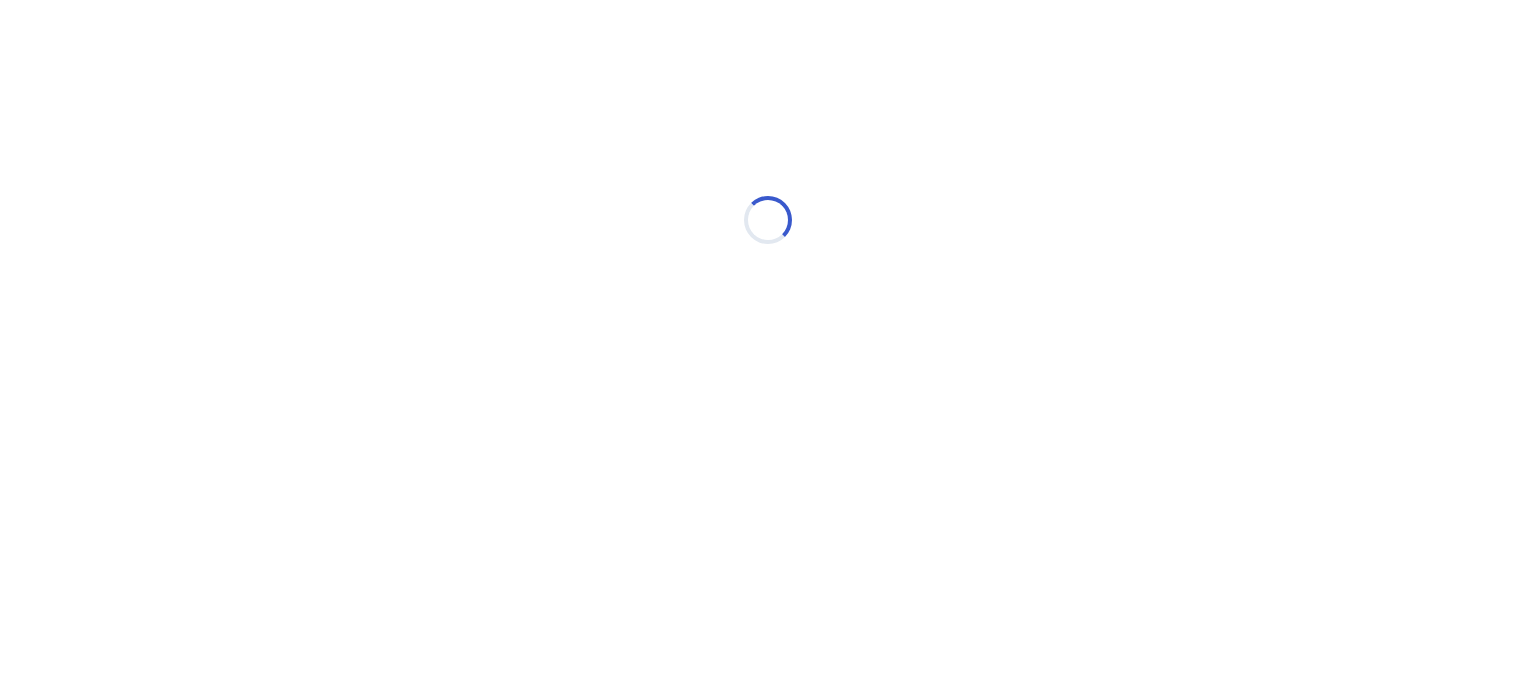 scroll, scrollTop: 0, scrollLeft: 0, axis: both 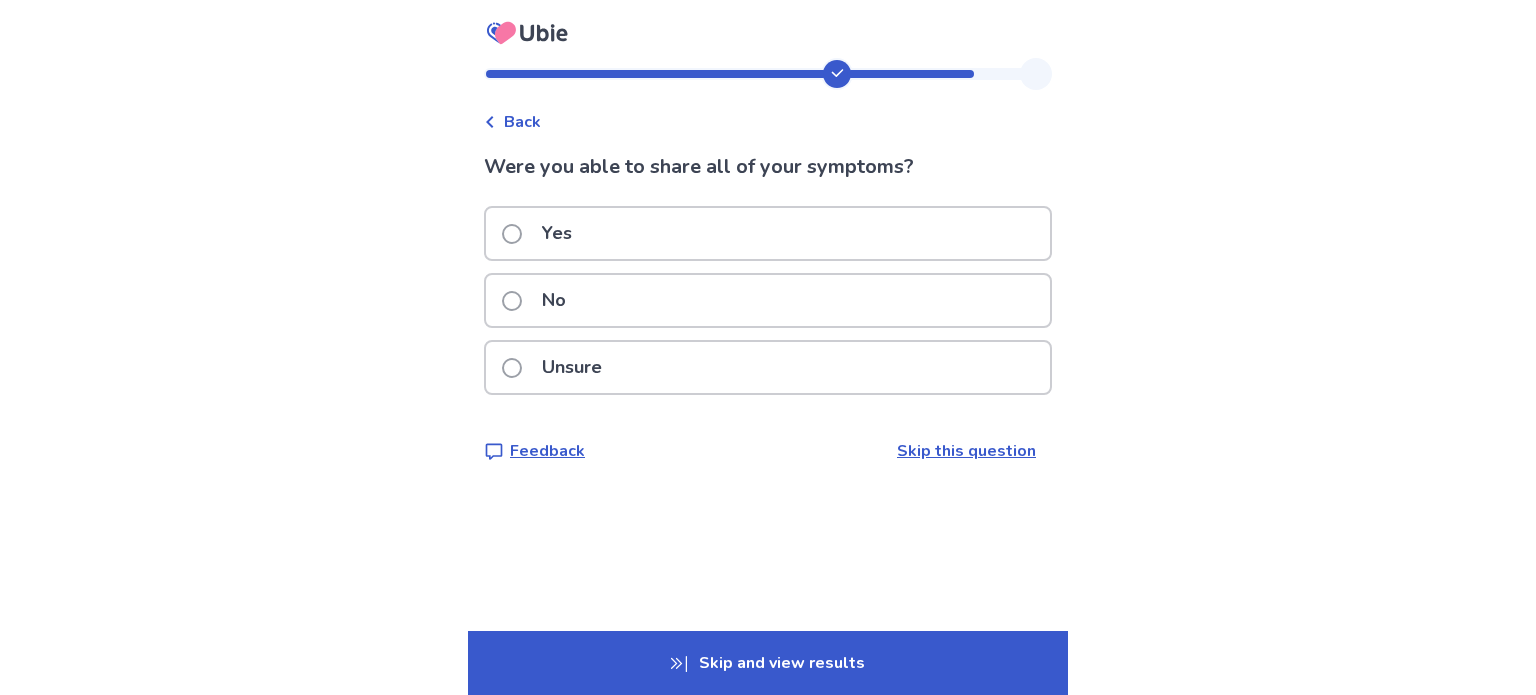 click on "Unsure" at bounding box center [768, 367] 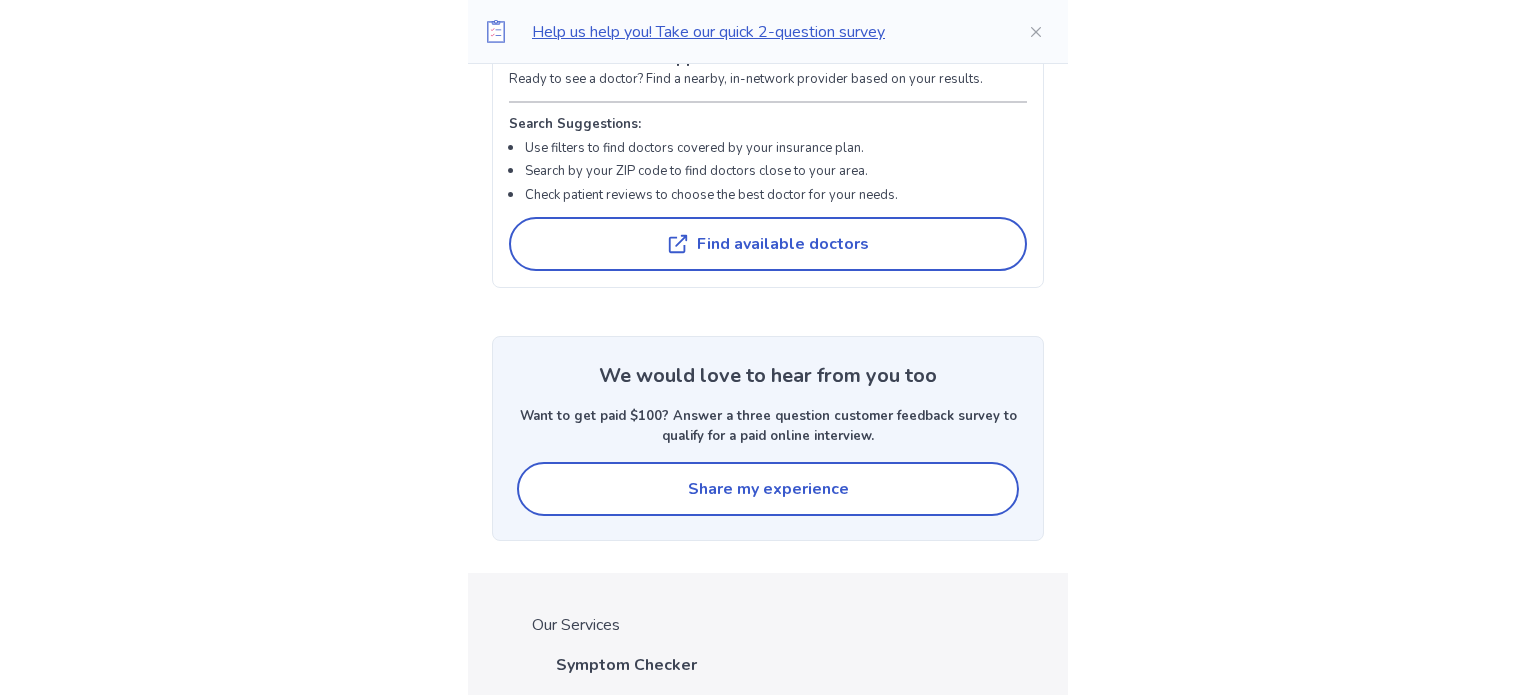 scroll, scrollTop: 4444, scrollLeft: 0, axis: vertical 